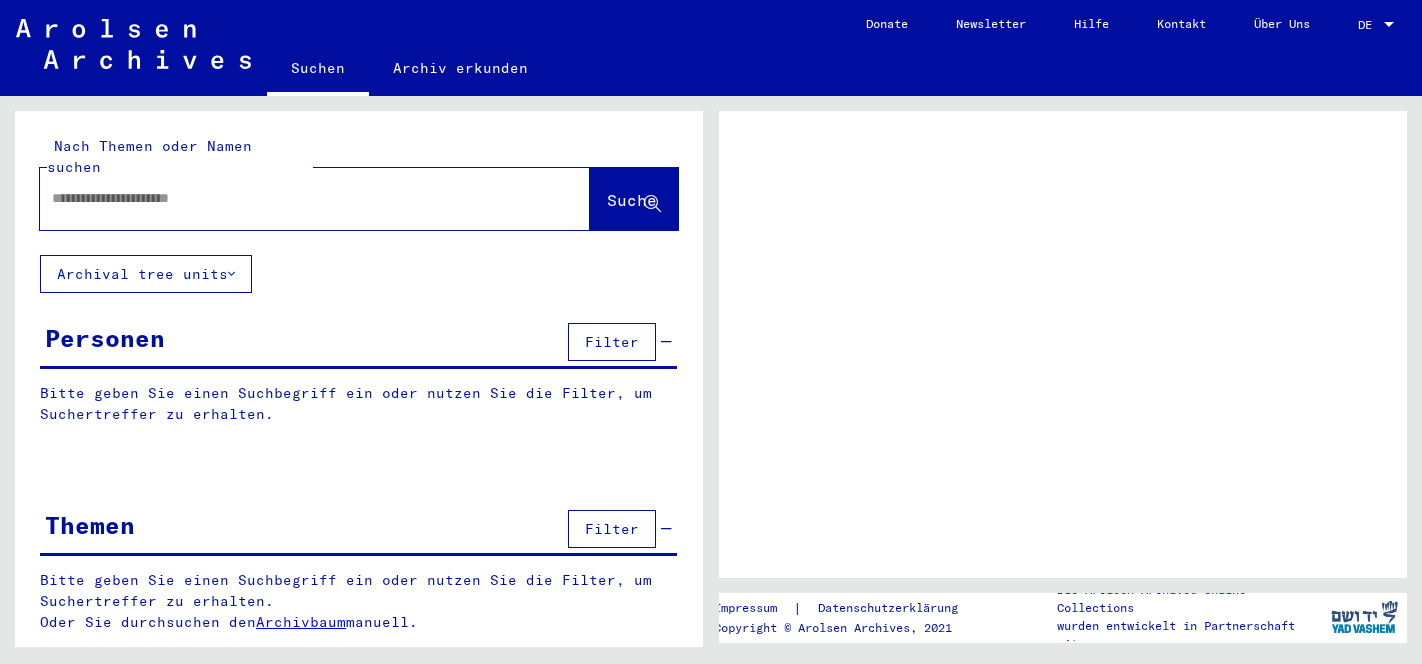 scroll, scrollTop: 0, scrollLeft: 0, axis: both 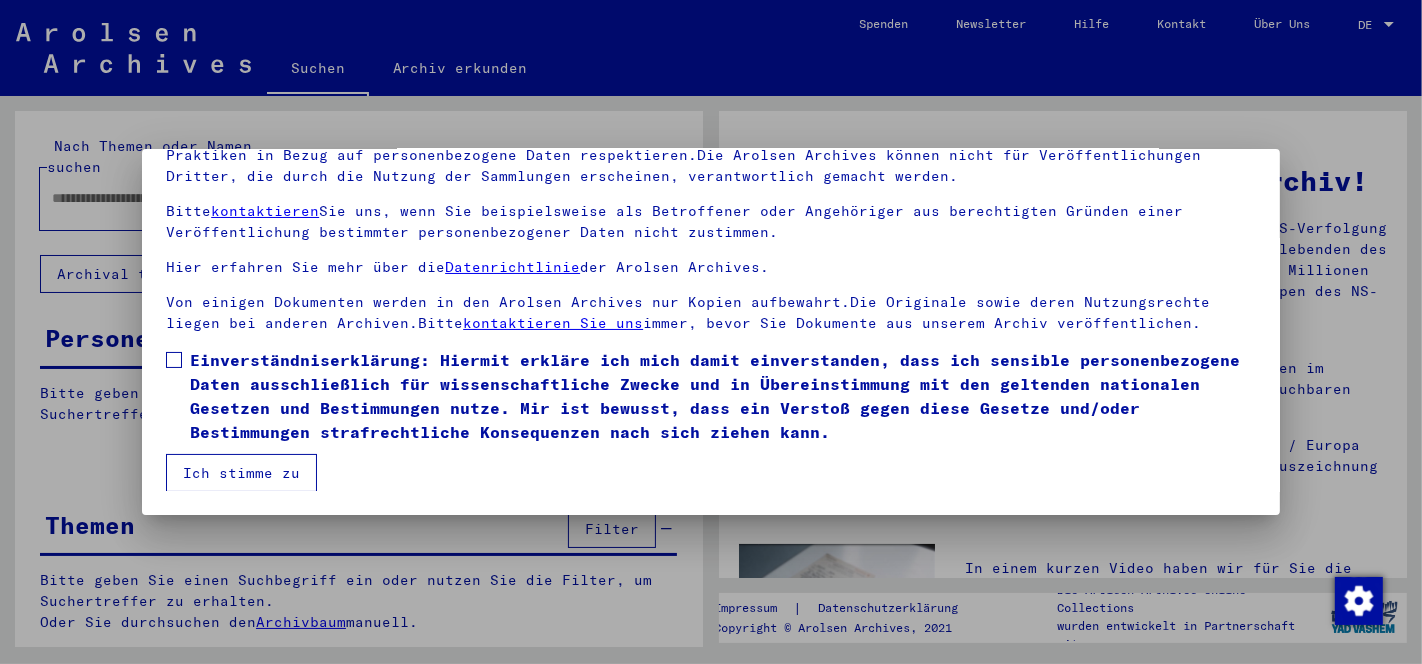 click at bounding box center (174, 360) 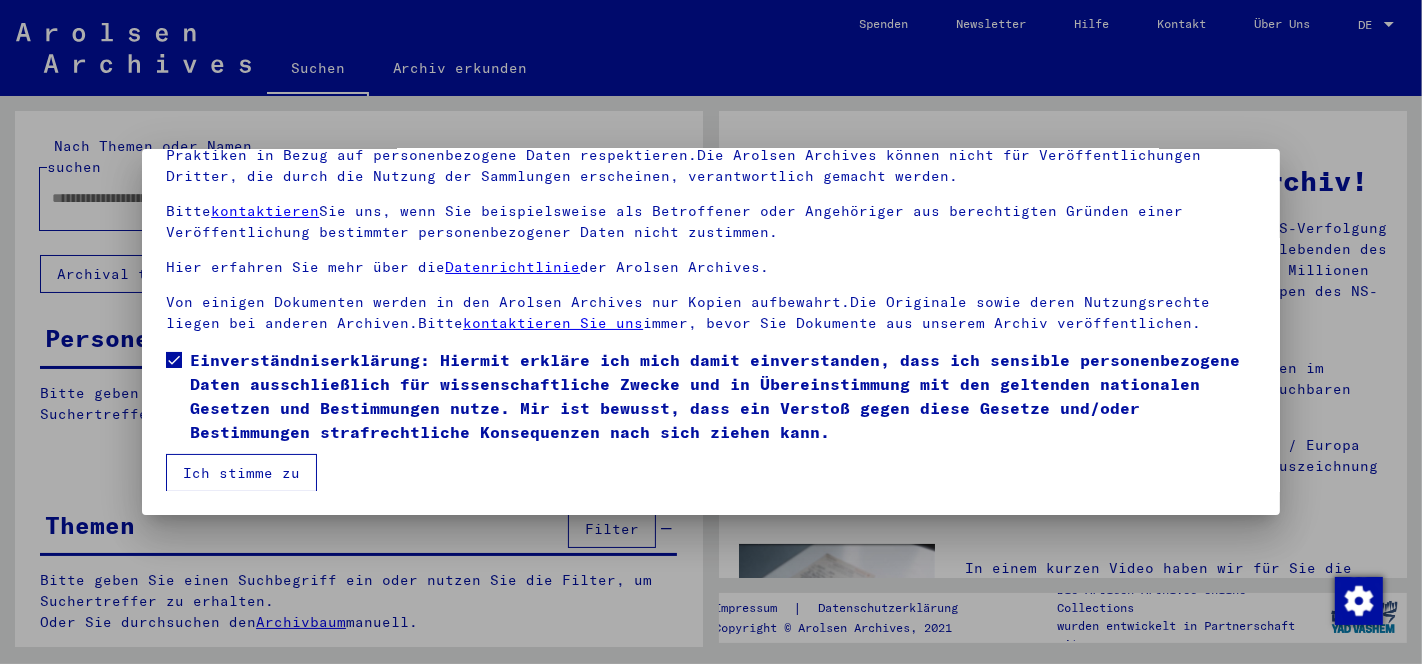 click on "Ich stimme zu" at bounding box center (241, 473) 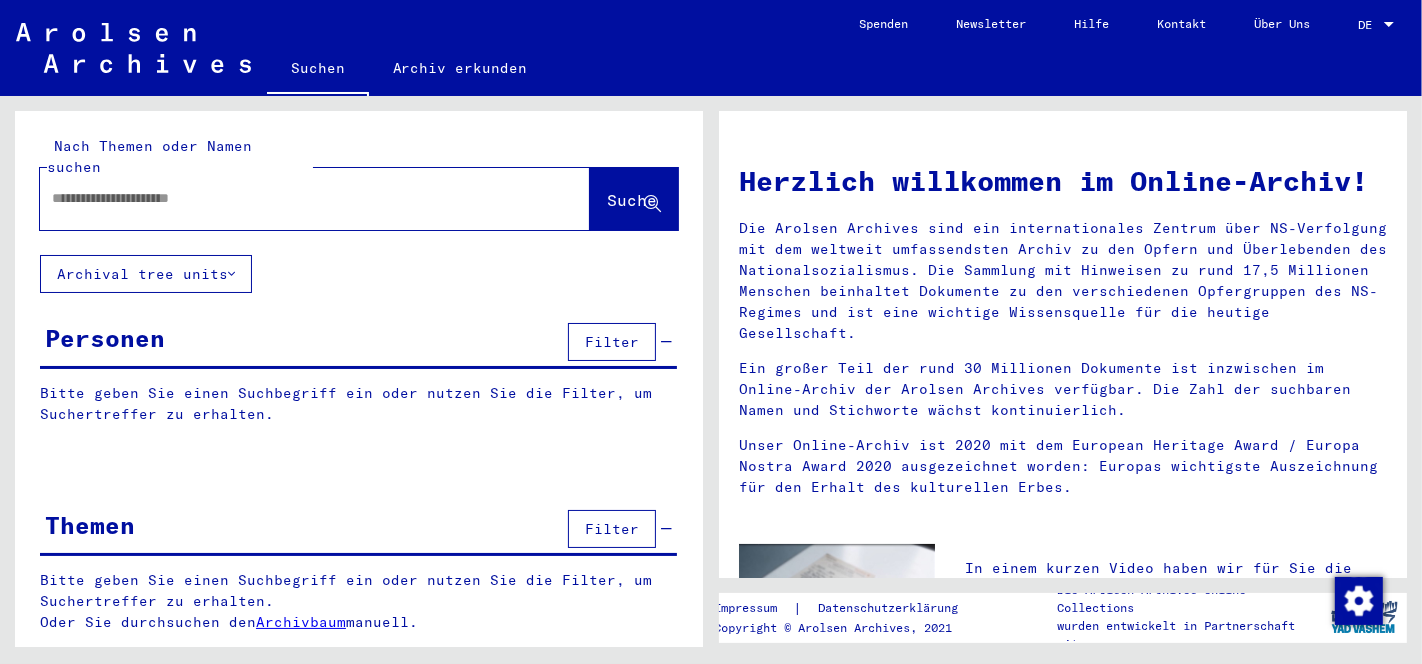 click at bounding box center [291, 198] 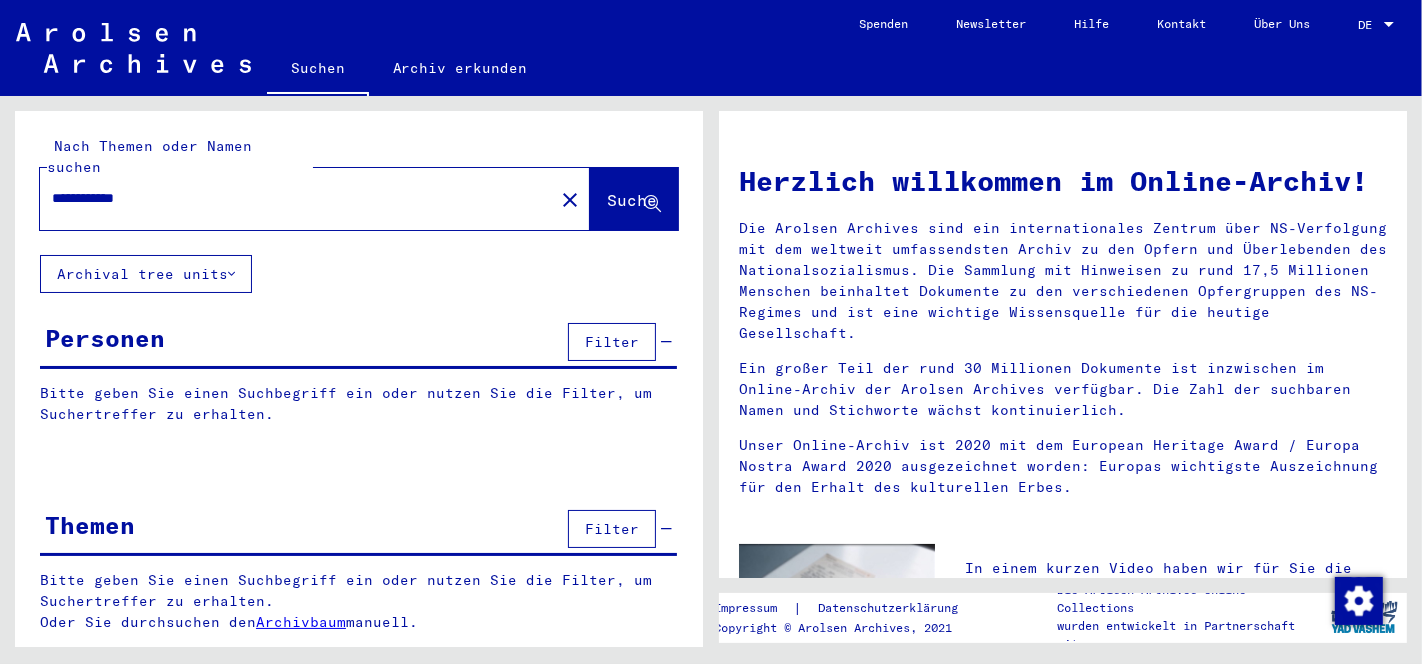 click on "Filter" at bounding box center [617, 529] 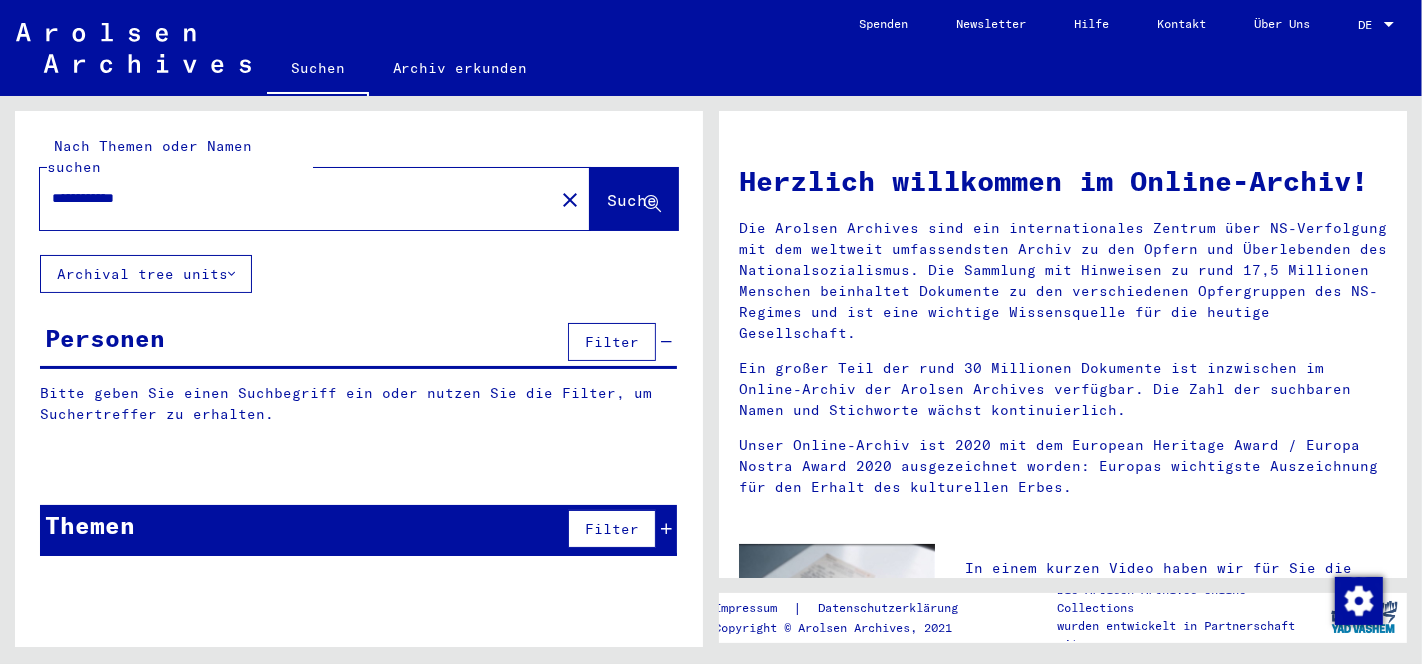 click on "Suche" 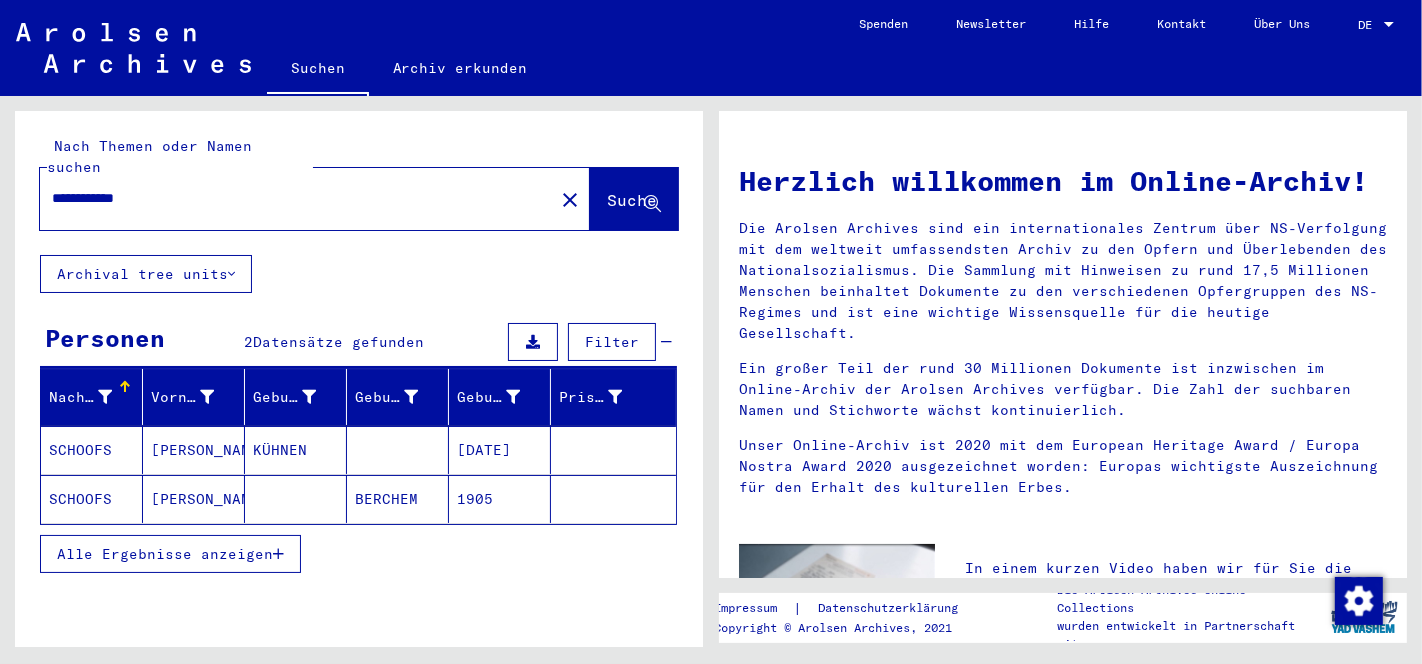 click on "BERCHEM" 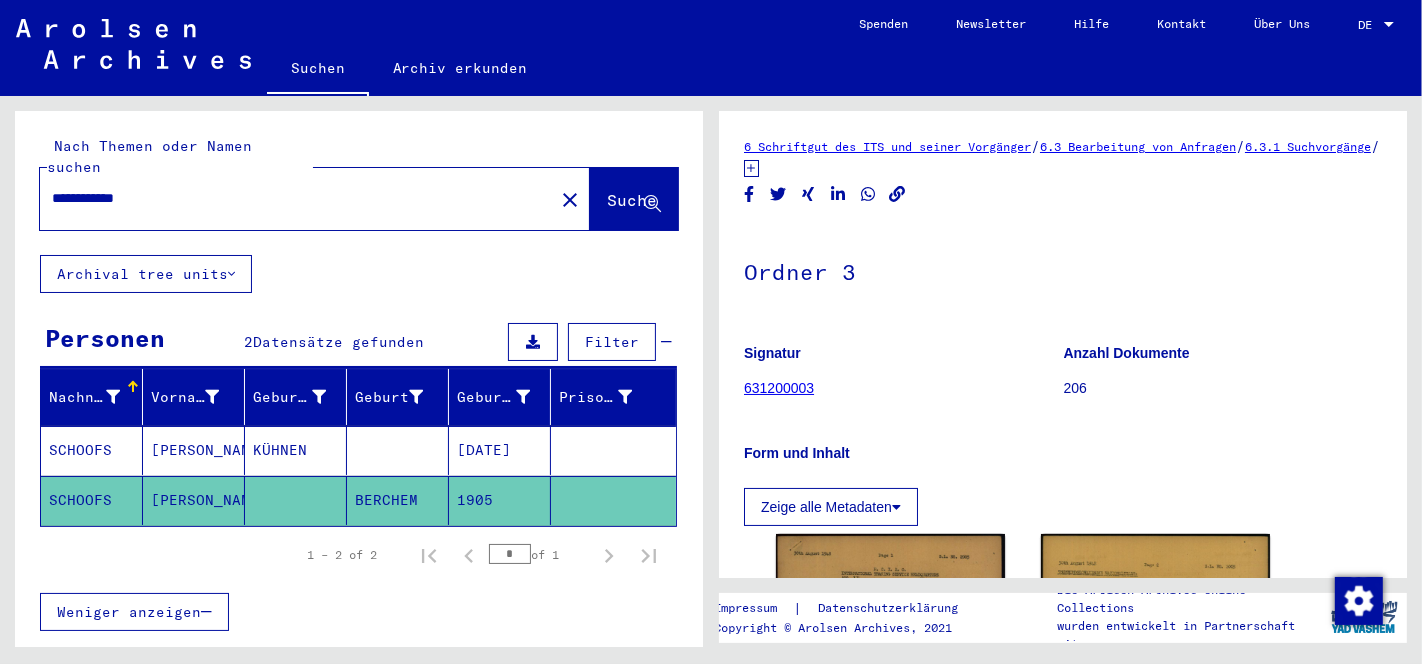 scroll, scrollTop: 0, scrollLeft: 0, axis: both 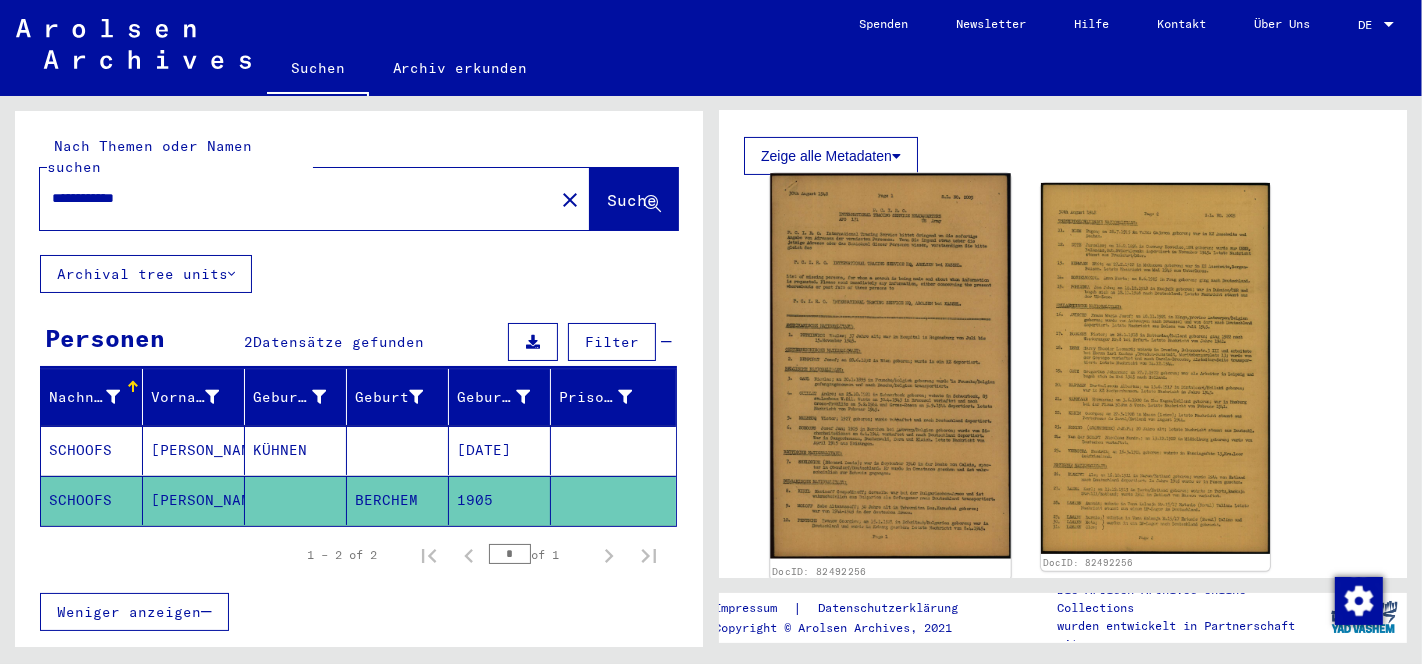 click 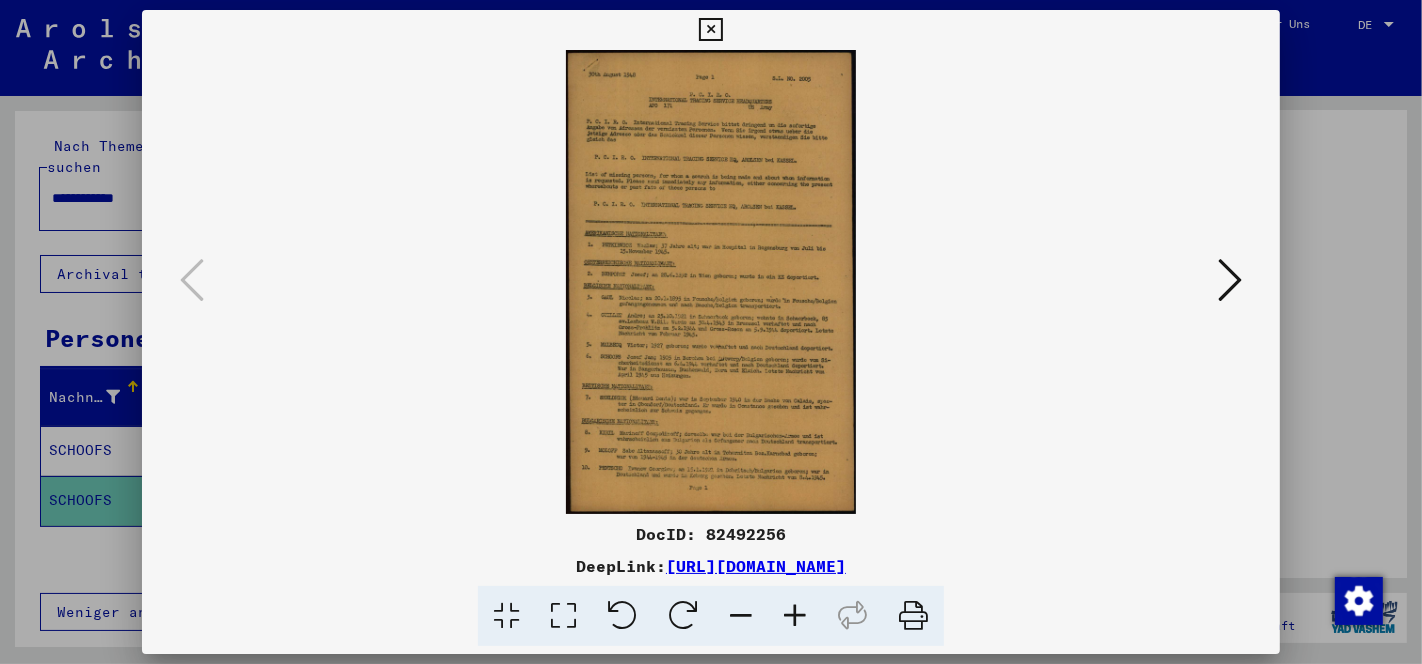 click at bounding box center (563, 616) 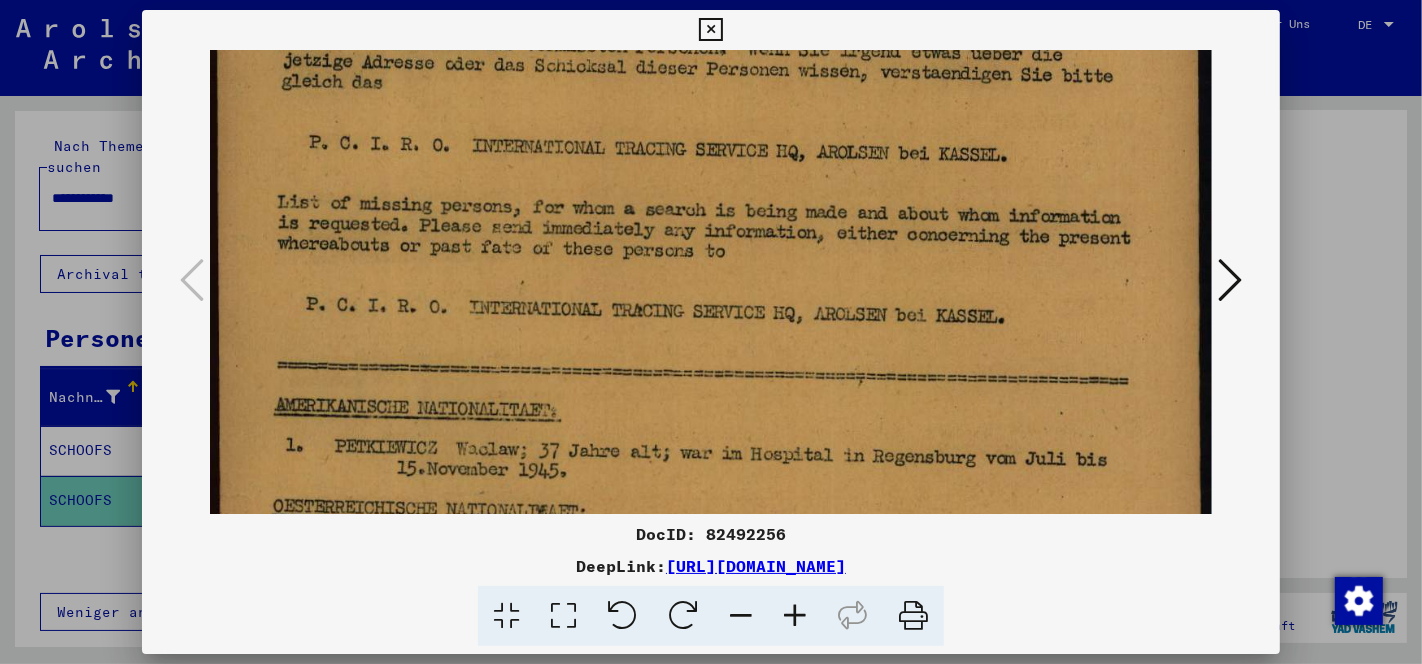drag, startPoint x: 724, startPoint y: 435, endPoint x: 769, endPoint y: 157, distance: 281.61853 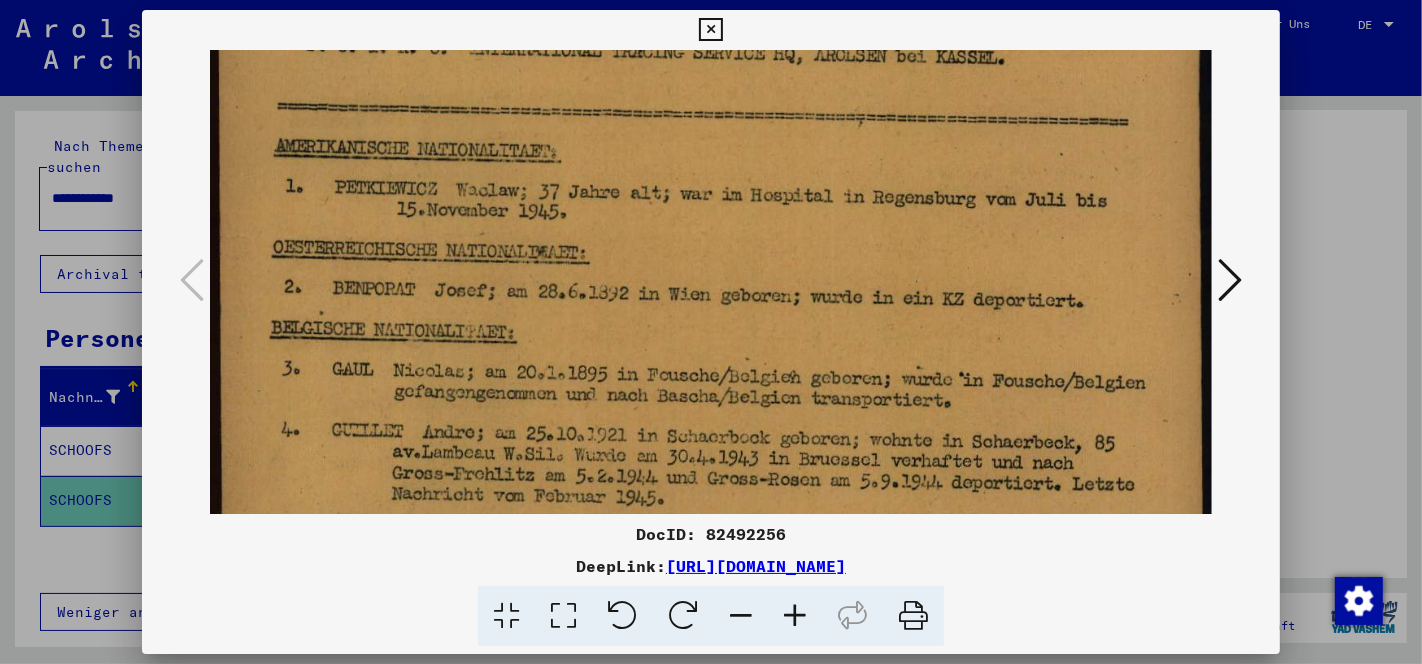 scroll, scrollTop: 557, scrollLeft: 0, axis: vertical 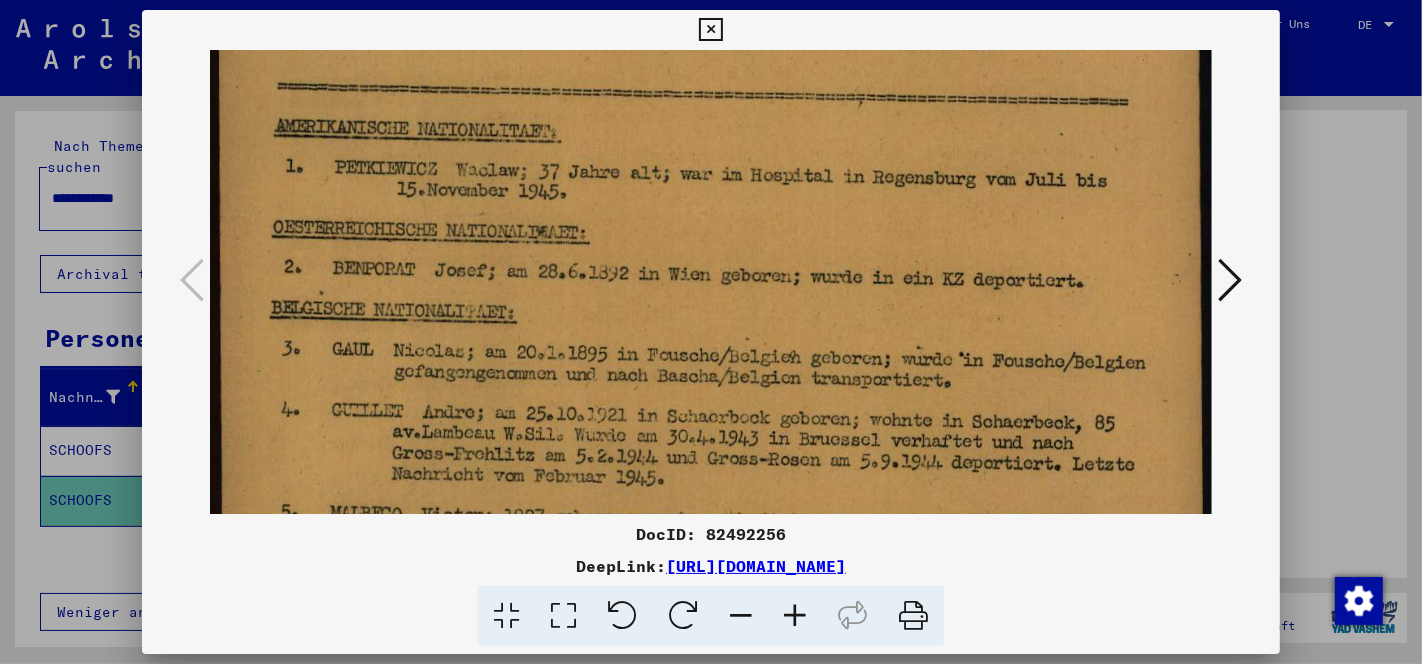 drag, startPoint x: 774, startPoint y: 324, endPoint x: 782, endPoint y: 47, distance: 277.1155 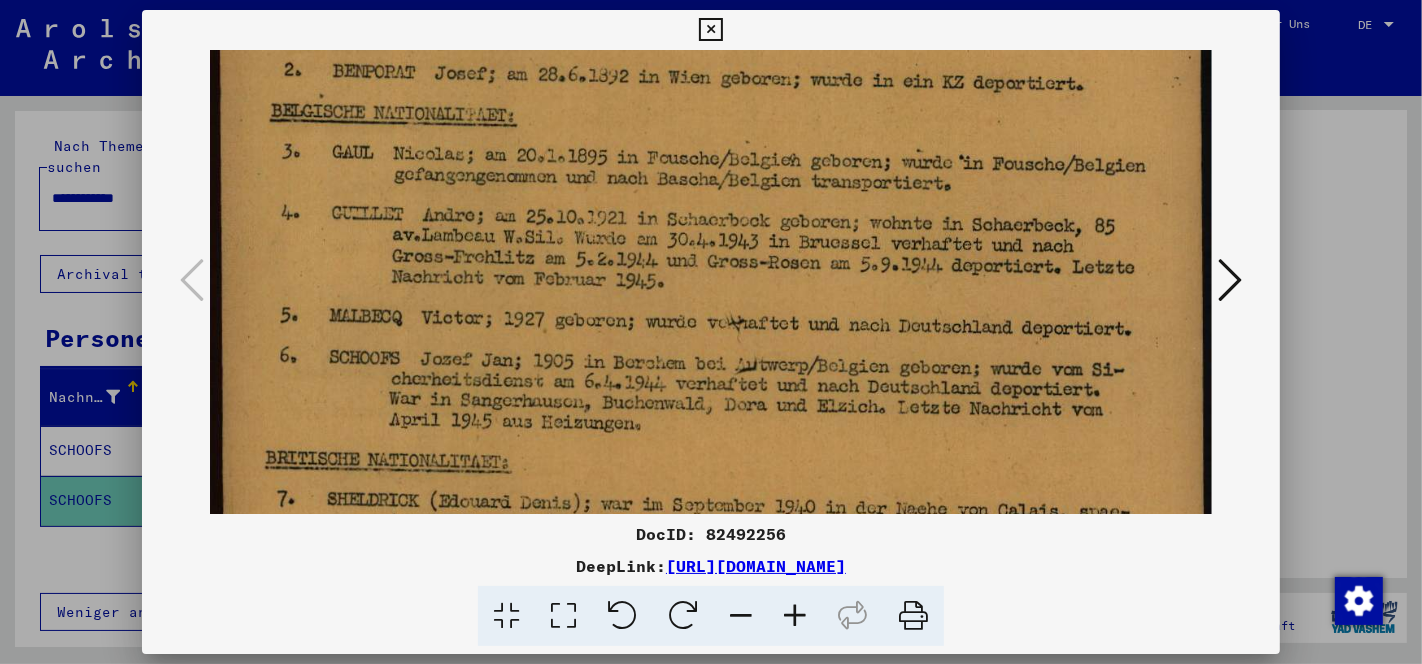 scroll, scrollTop: 756, scrollLeft: 0, axis: vertical 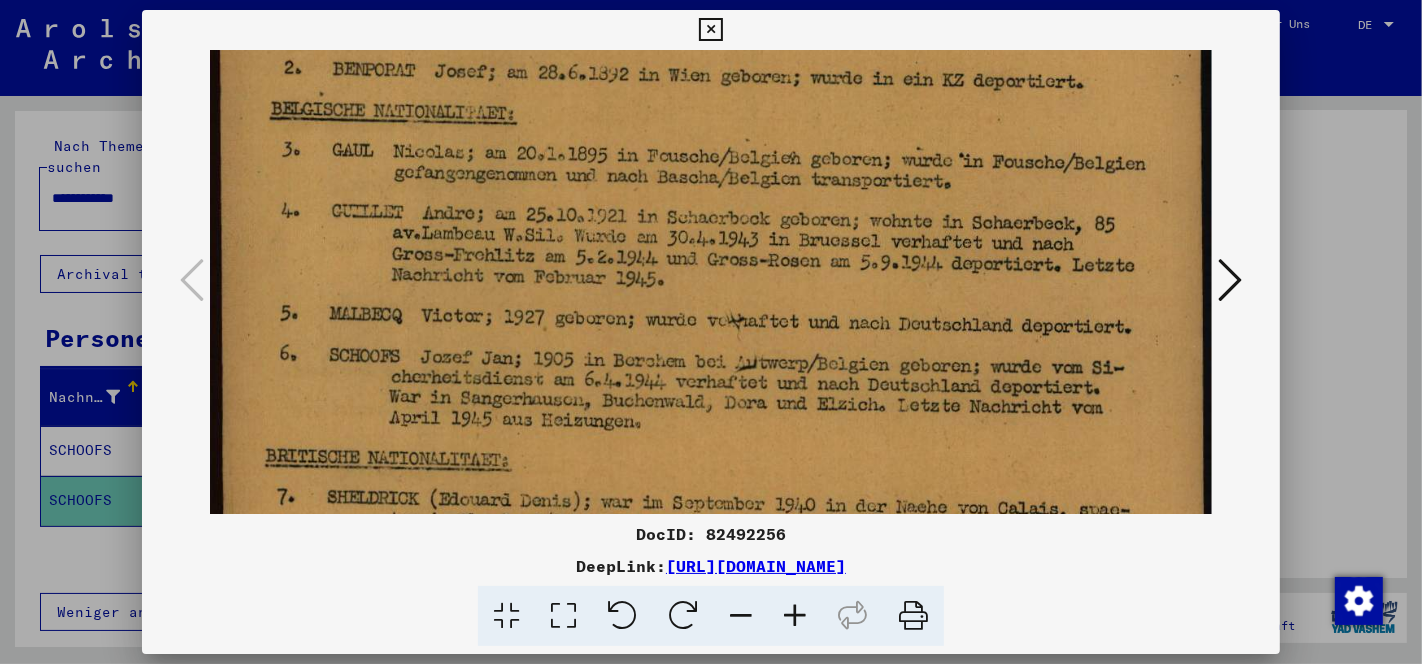 drag, startPoint x: 772, startPoint y: 247, endPoint x: 785, endPoint y: 47, distance: 200.42206 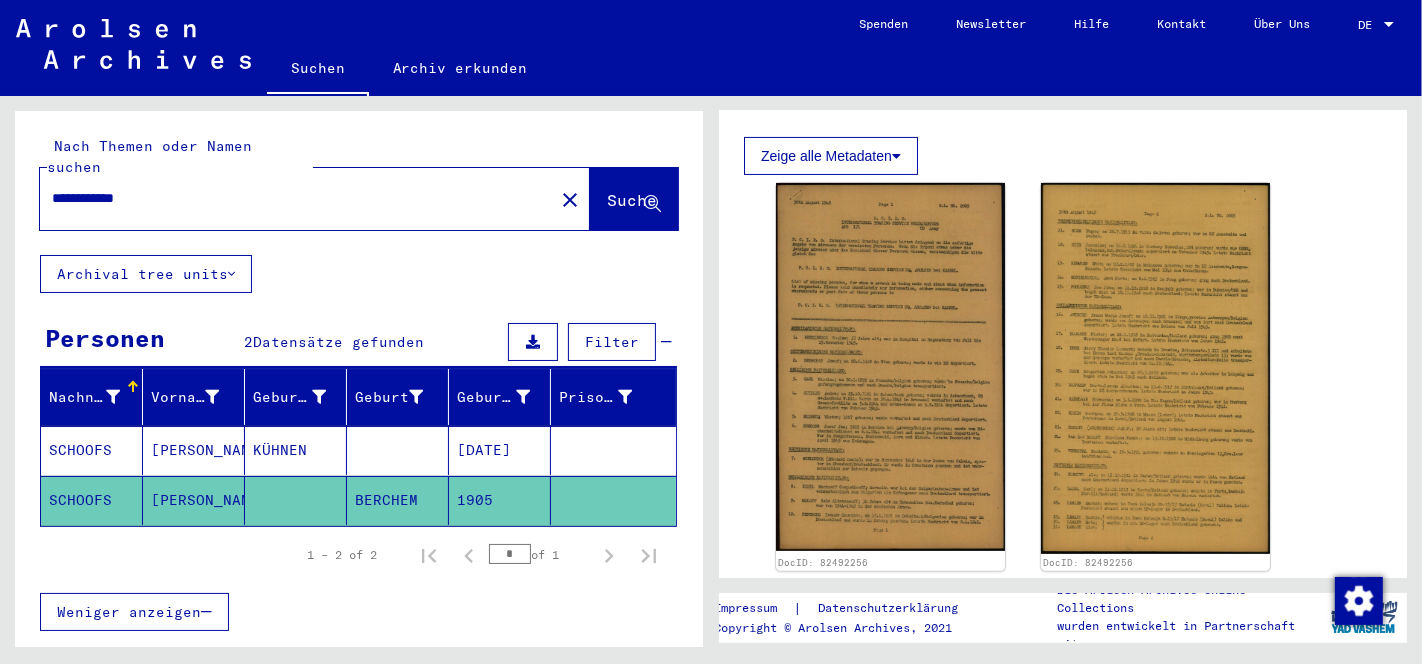 click on "**********" at bounding box center [297, 198] 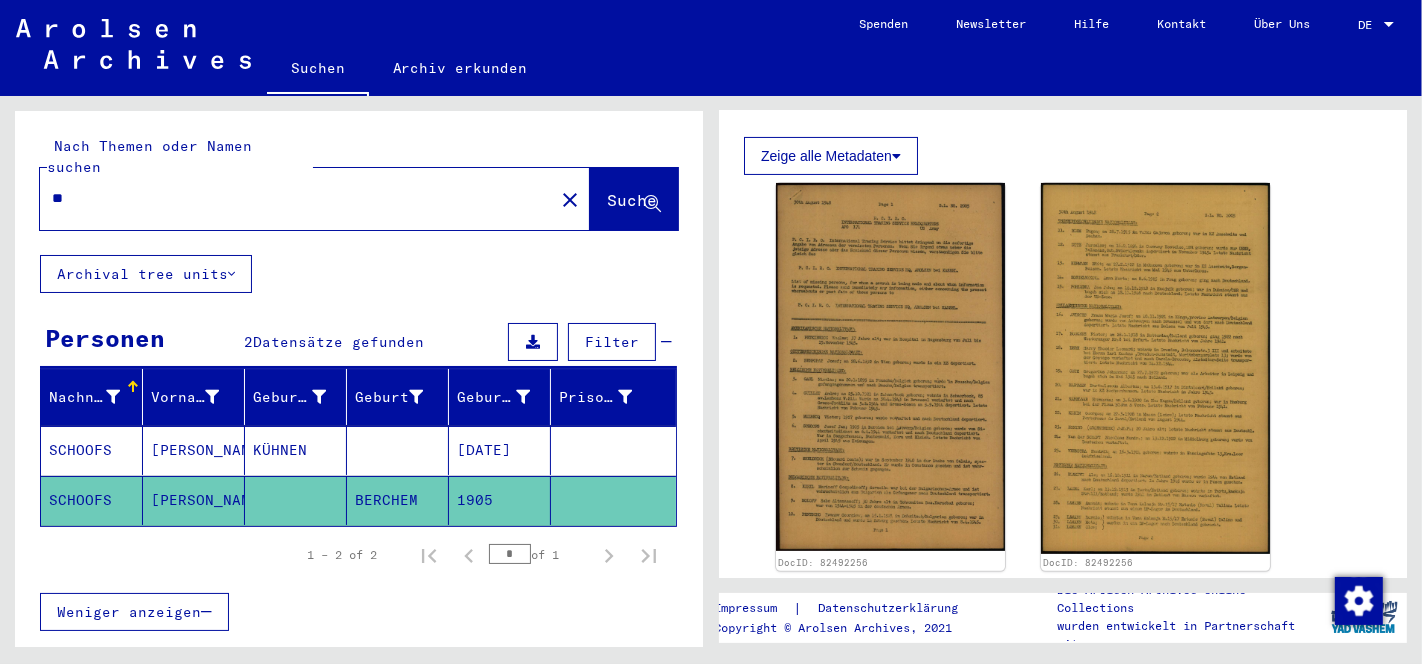 type on "*" 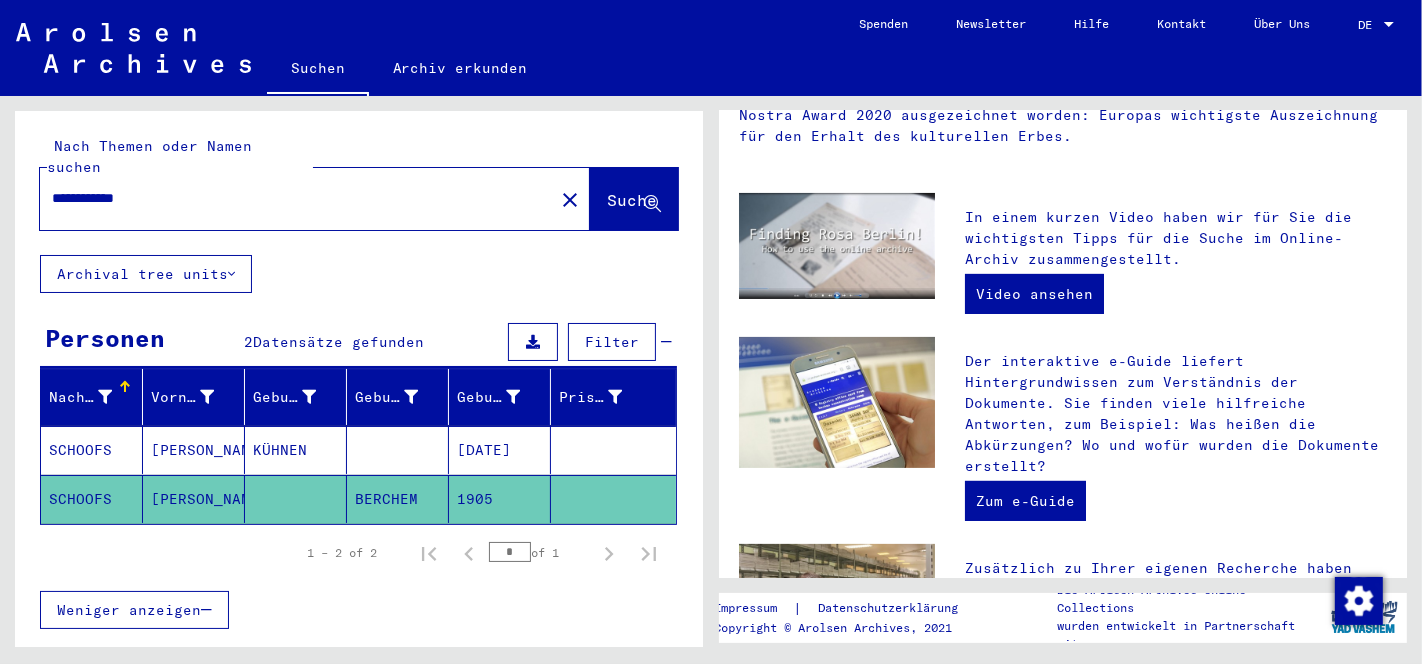 scroll, scrollTop: 0, scrollLeft: 0, axis: both 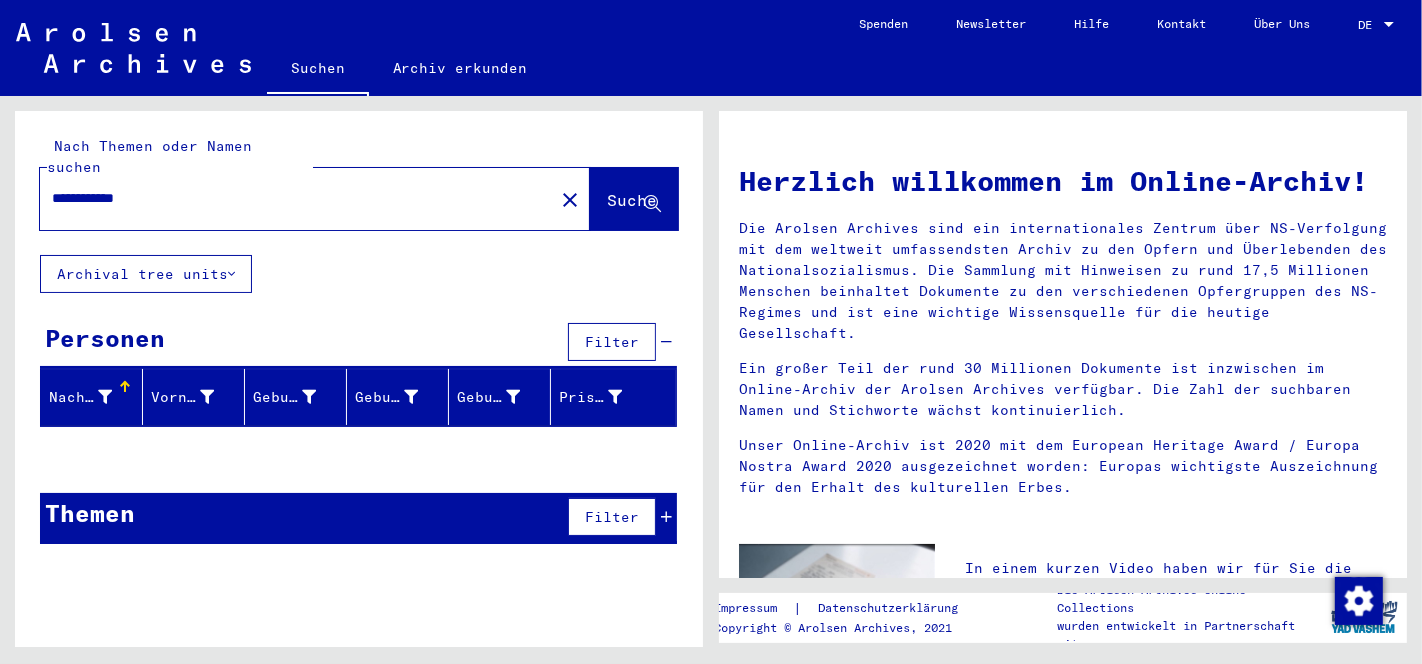 click on "**********" at bounding box center (291, 198) 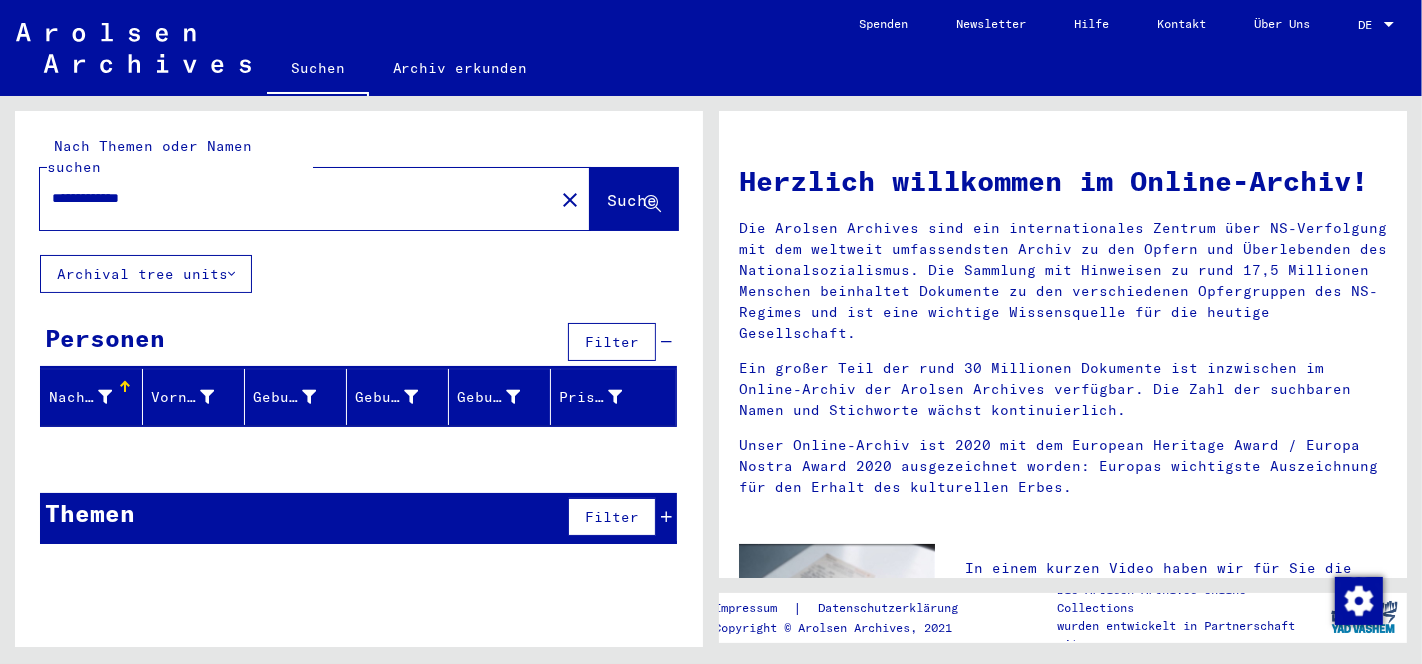 click on "**********" at bounding box center (291, 198) 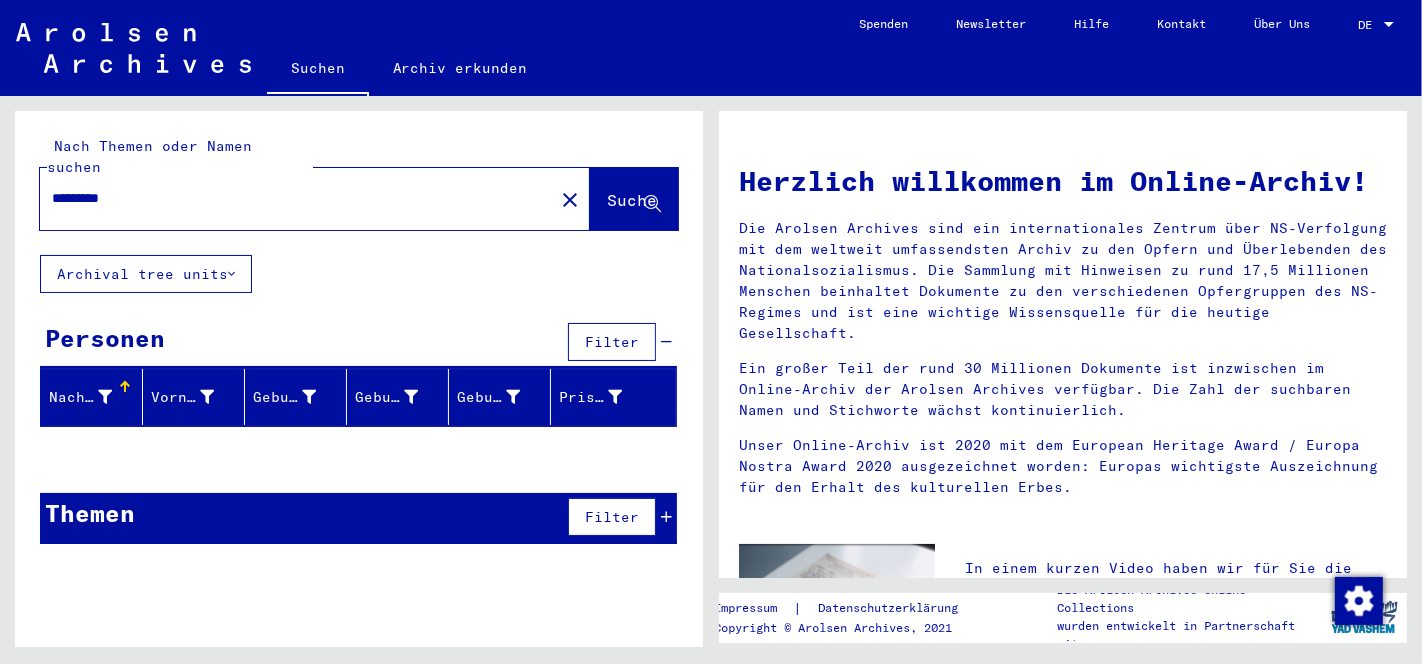 type on "********" 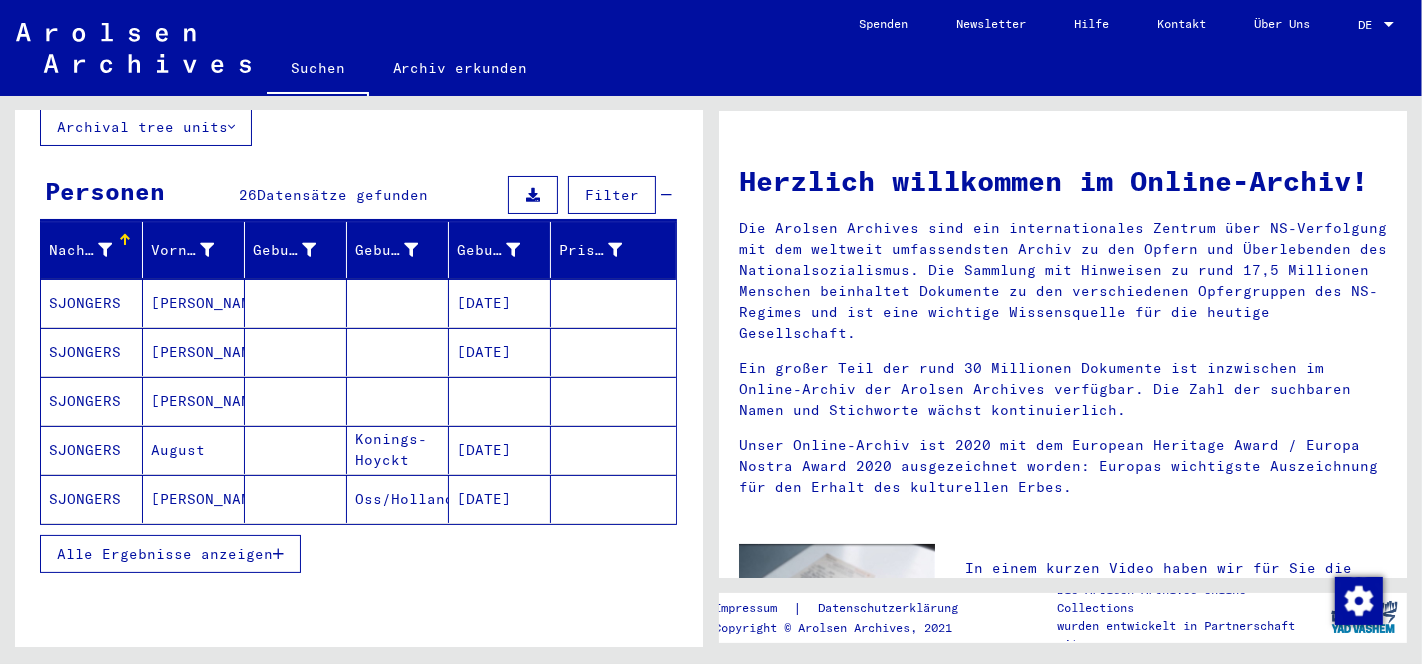 scroll, scrollTop: 195, scrollLeft: 0, axis: vertical 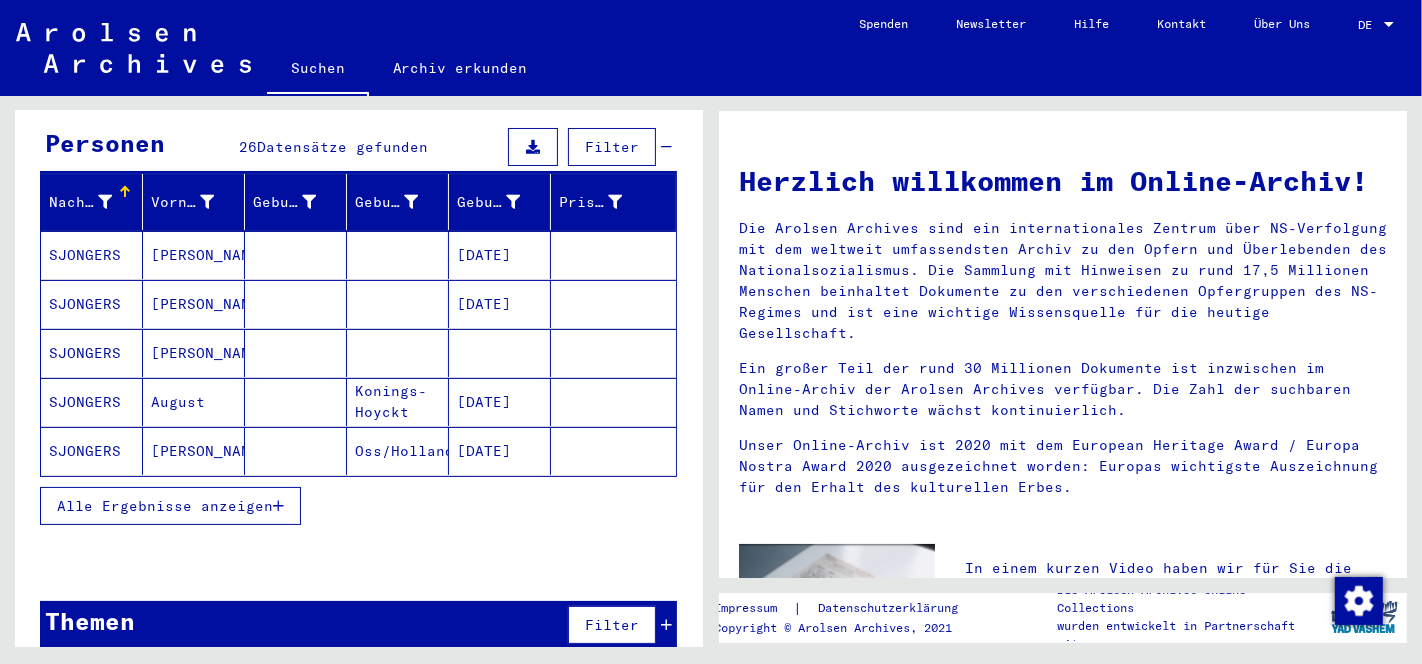 click on "Alle Ergebnisse anzeigen" at bounding box center (165, 506) 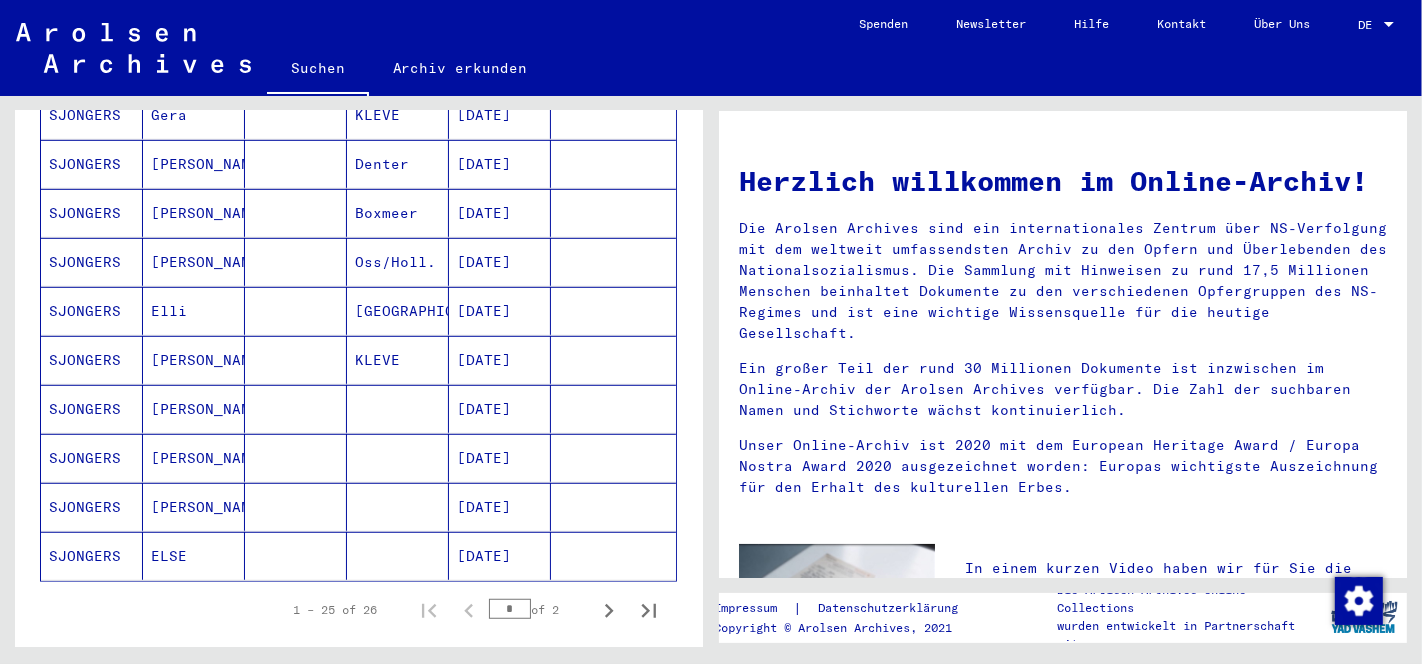 scroll, scrollTop: 1091, scrollLeft: 0, axis: vertical 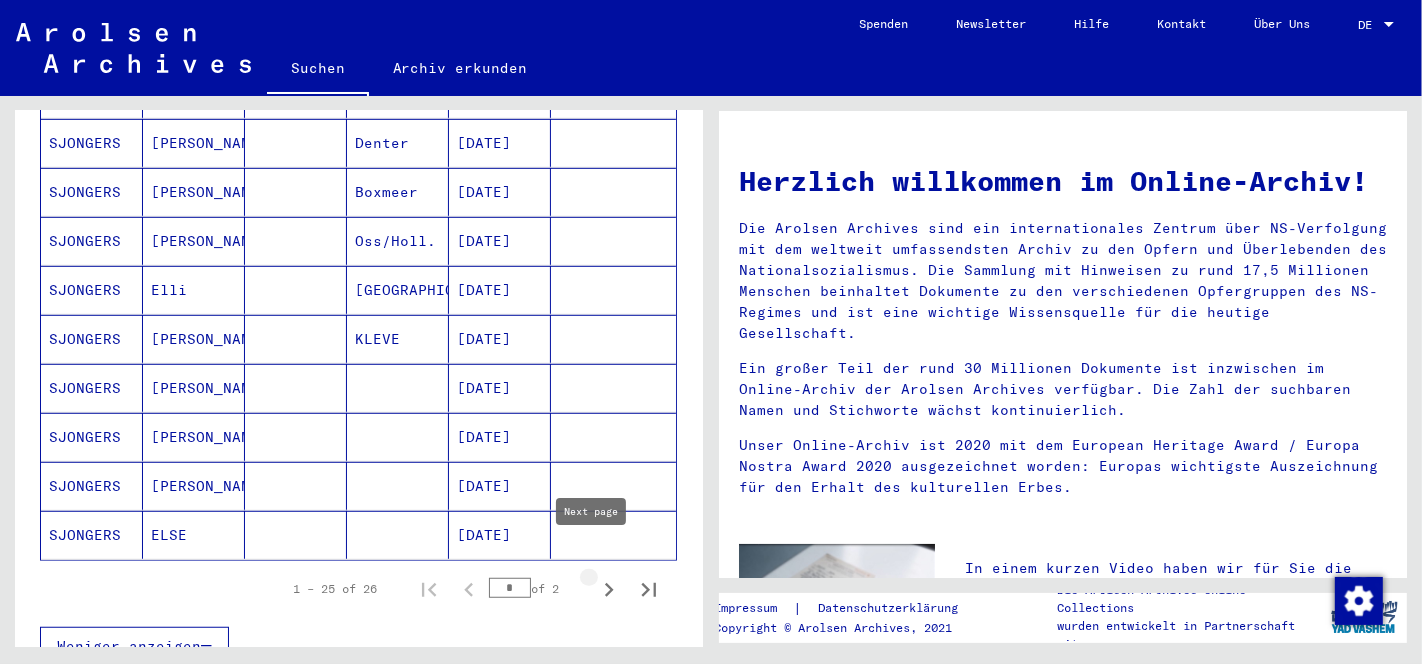click 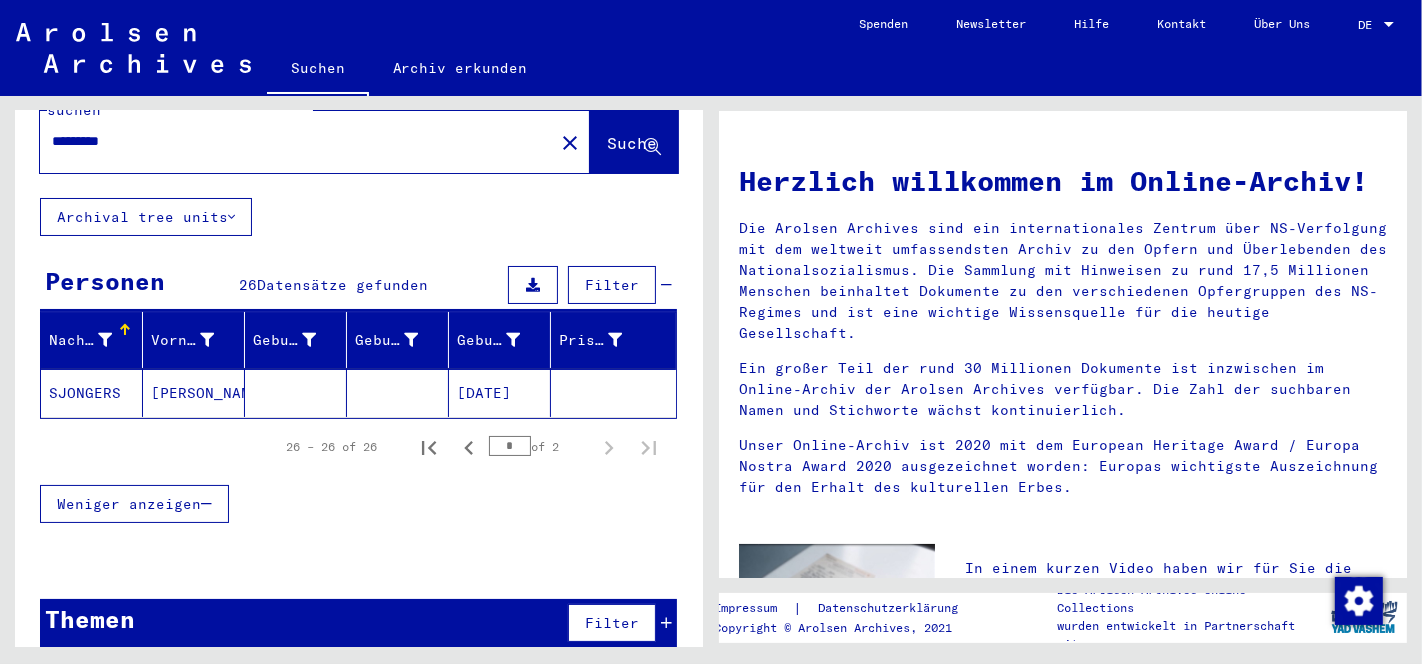 scroll, scrollTop: 0, scrollLeft: 0, axis: both 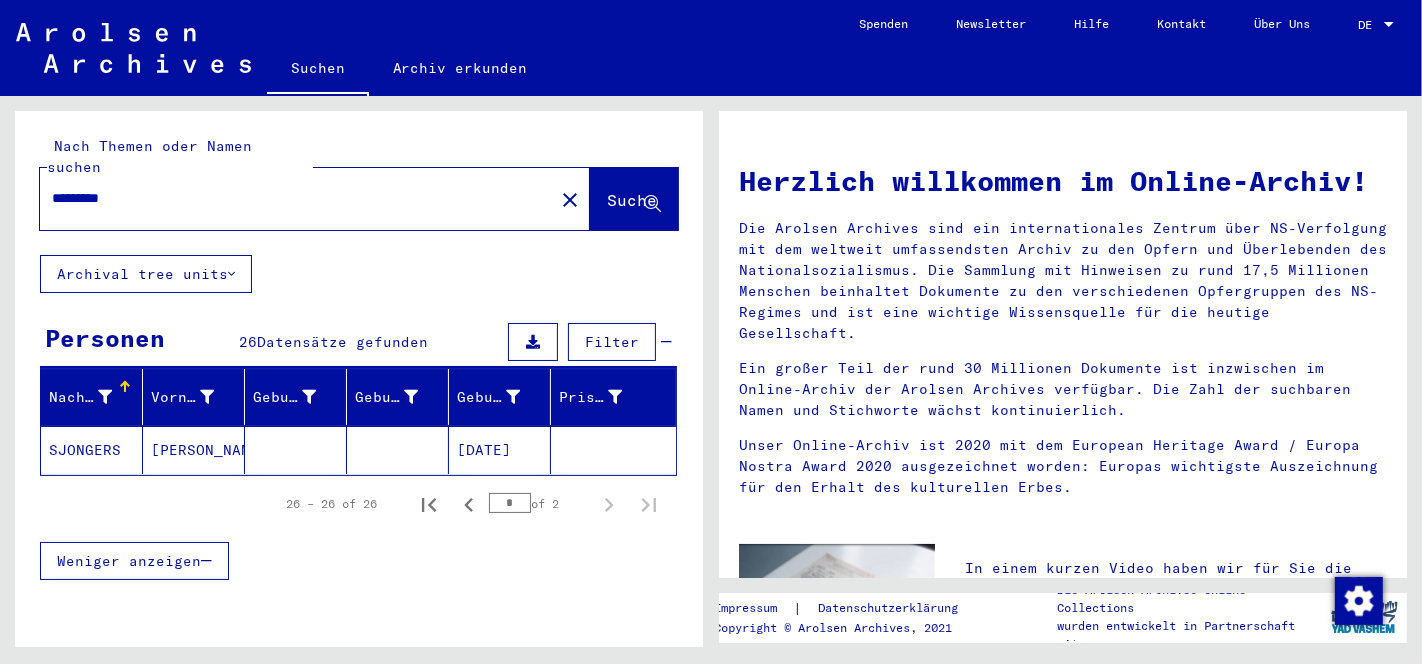 click on "********" at bounding box center (291, 198) 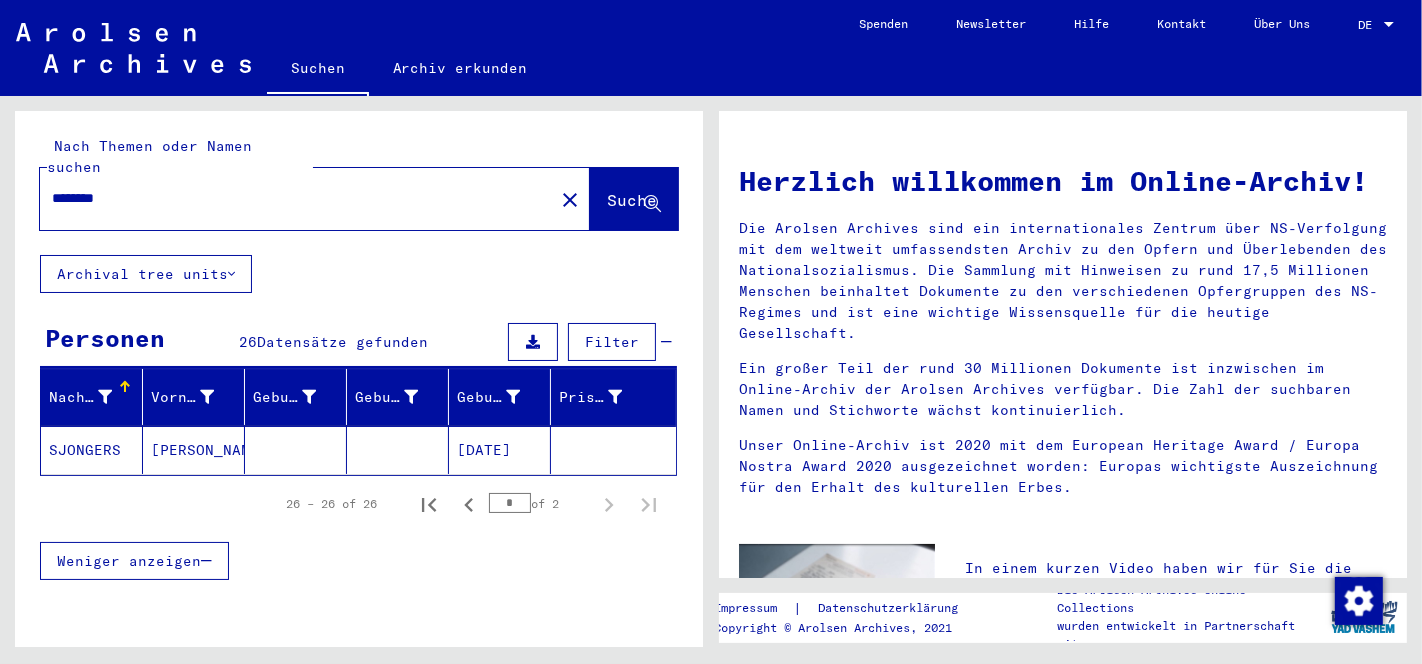 type on "*******" 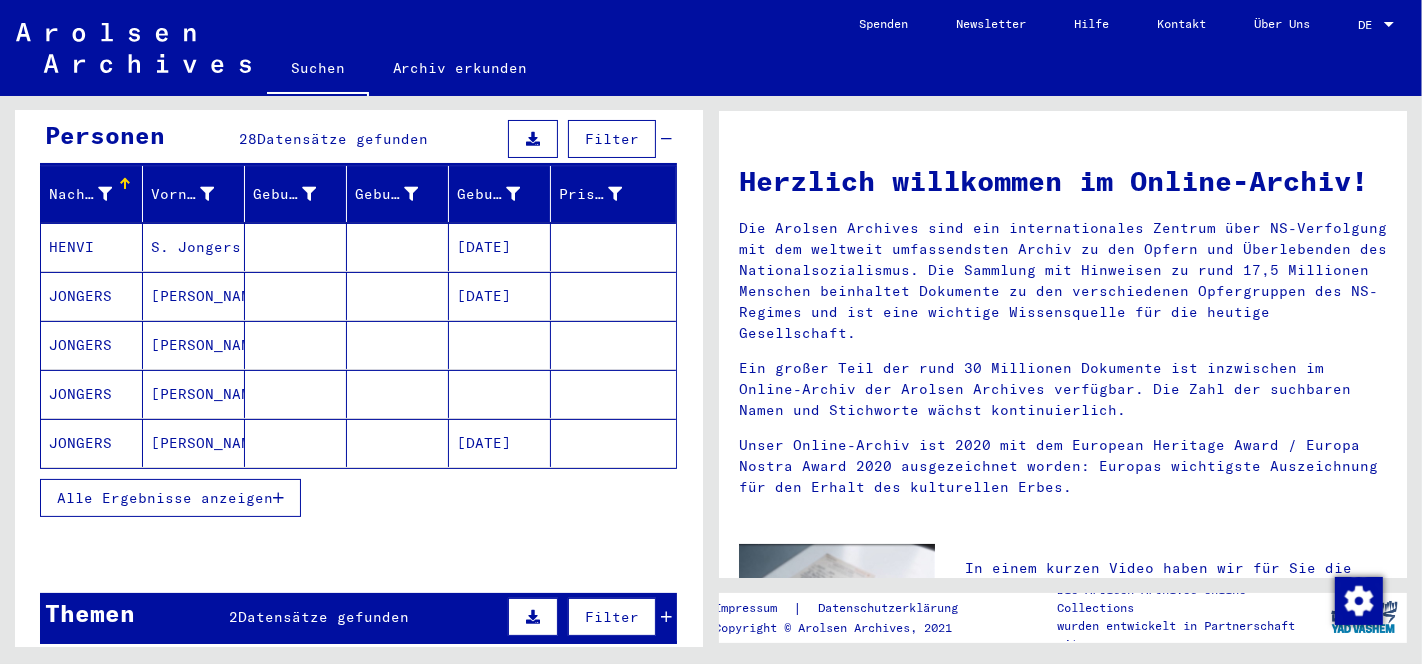 scroll, scrollTop: 206, scrollLeft: 0, axis: vertical 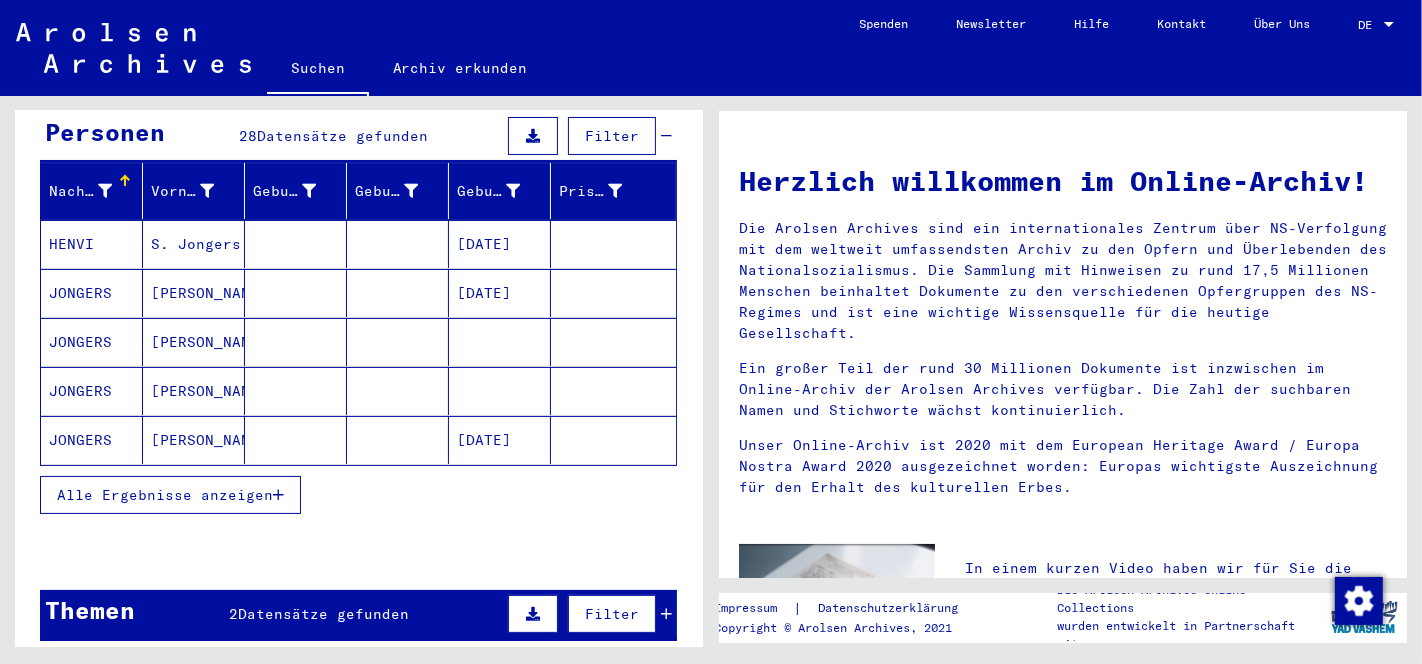 click on "Alle Ergebnisse anzeigen" at bounding box center [165, 495] 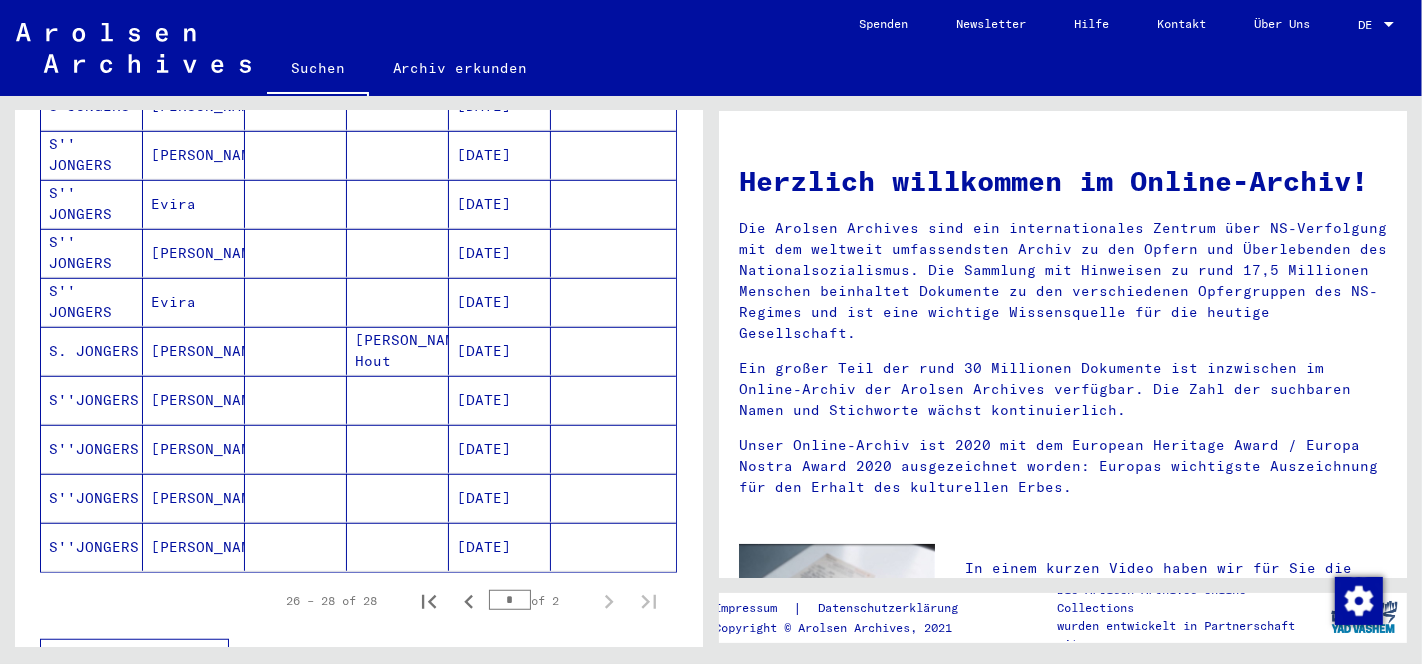 scroll, scrollTop: 1082, scrollLeft: 0, axis: vertical 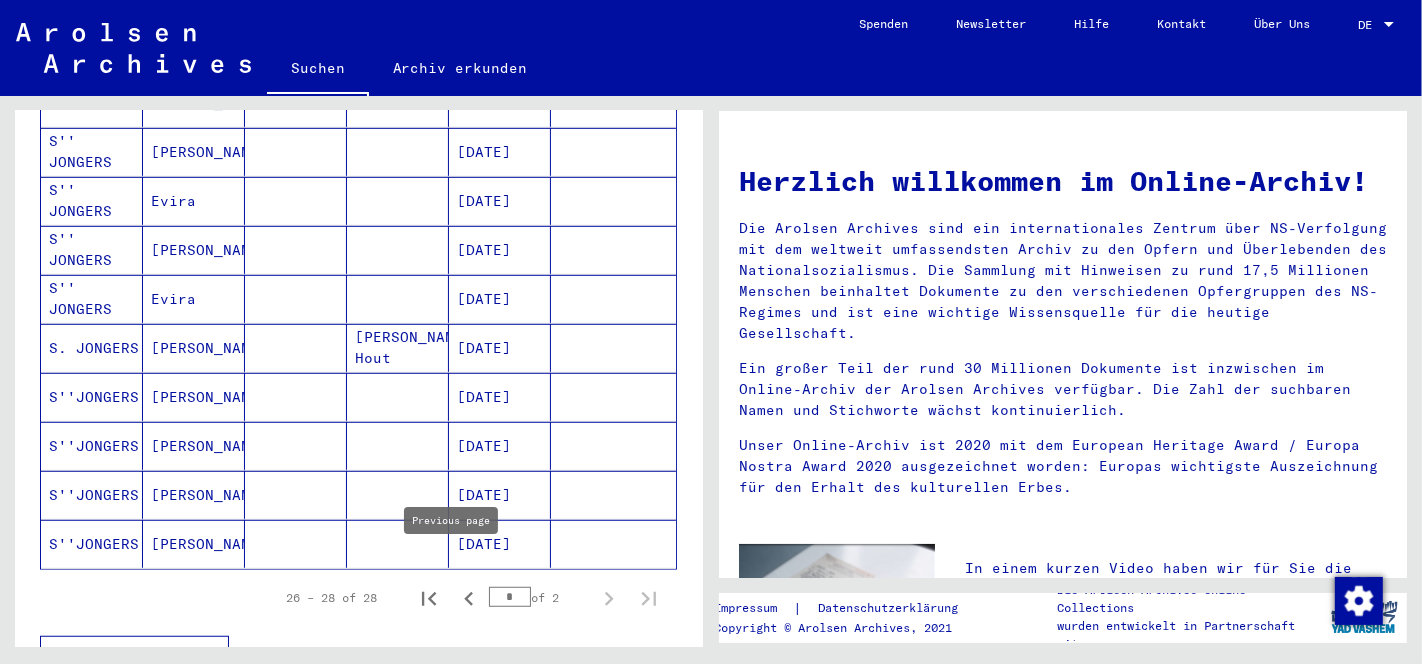 click 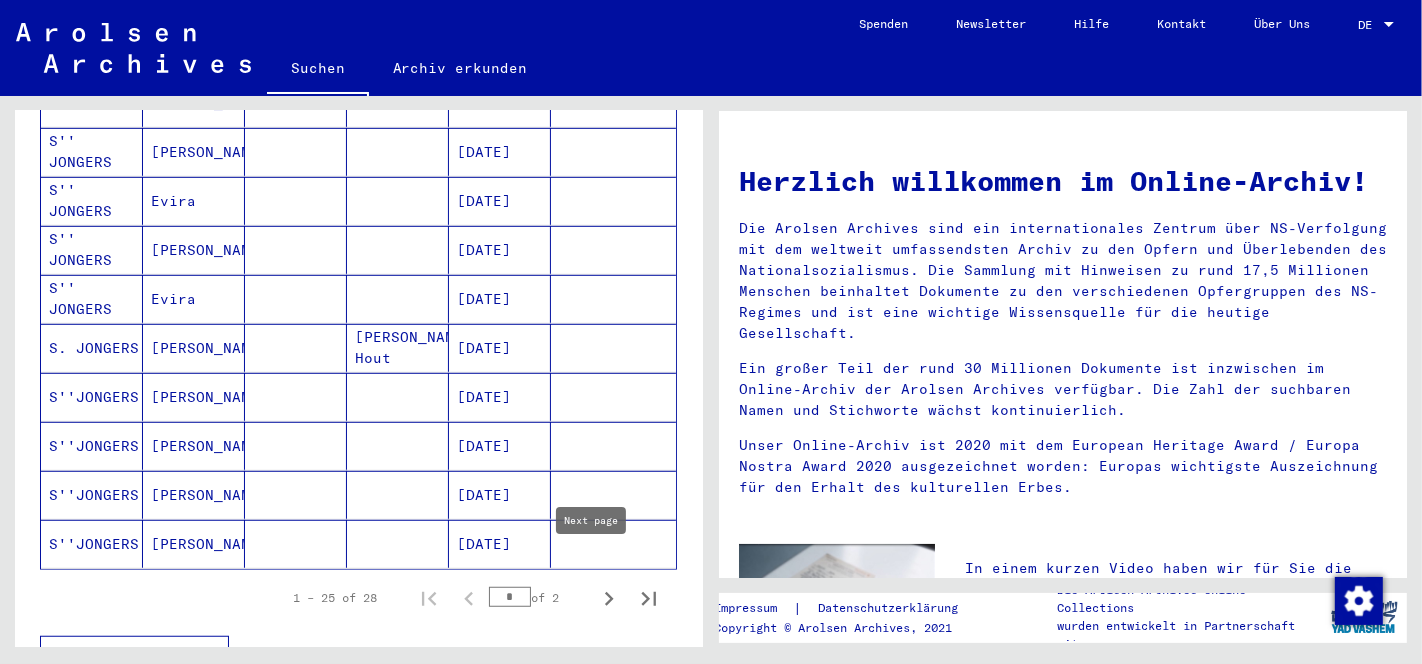 click 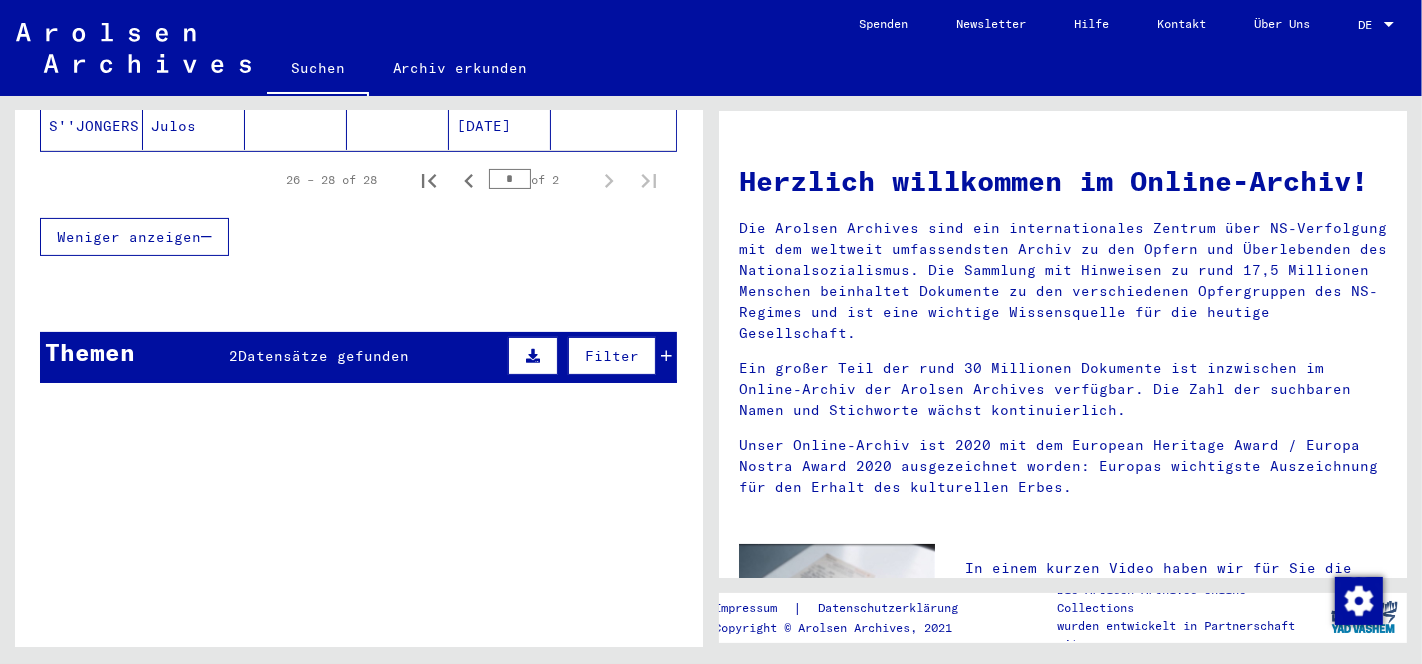scroll, scrollTop: 394, scrollLeft: 0, axis: vertical 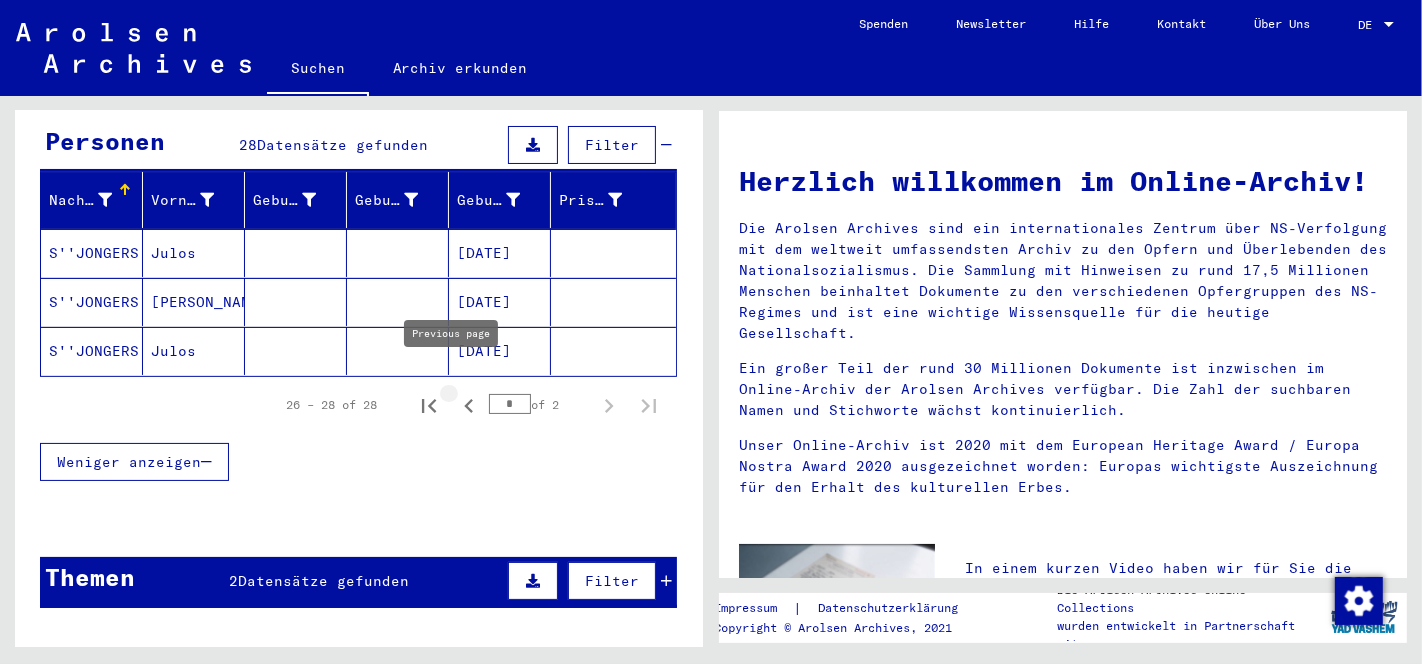 click 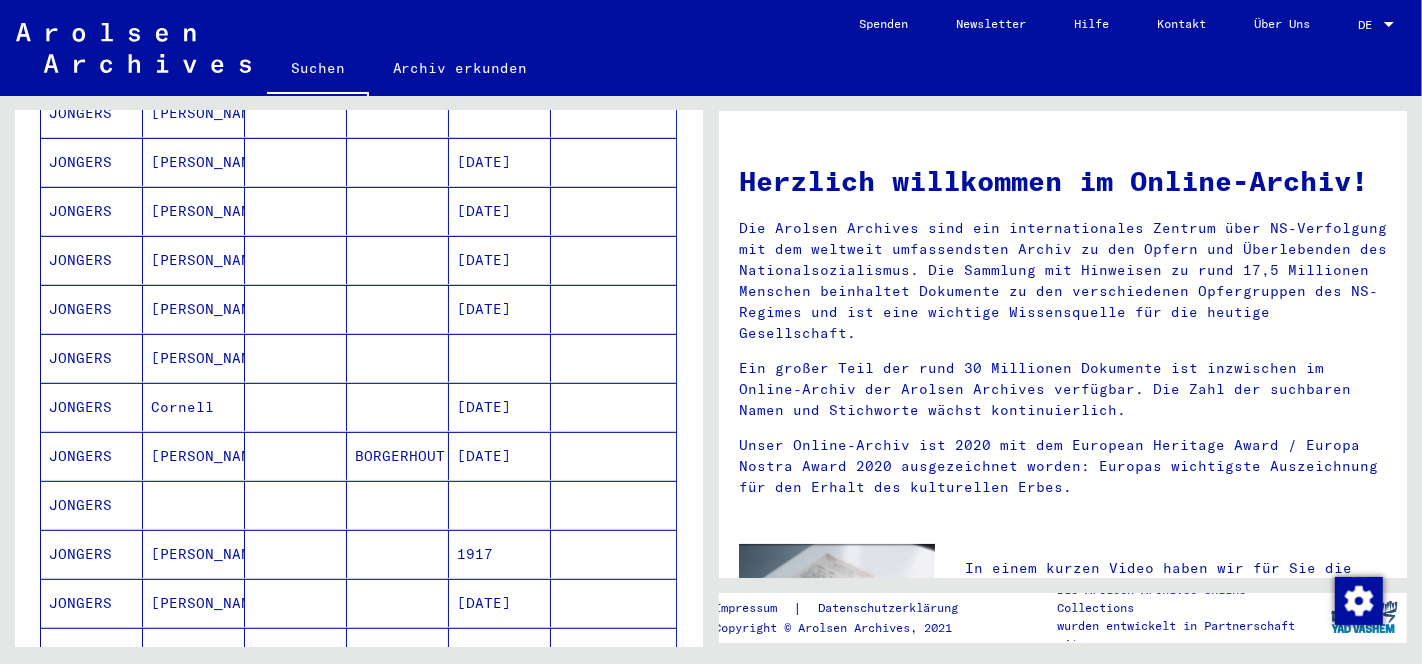scroll, scrollTop: 487, scrollLeft: 0, axis: vertical 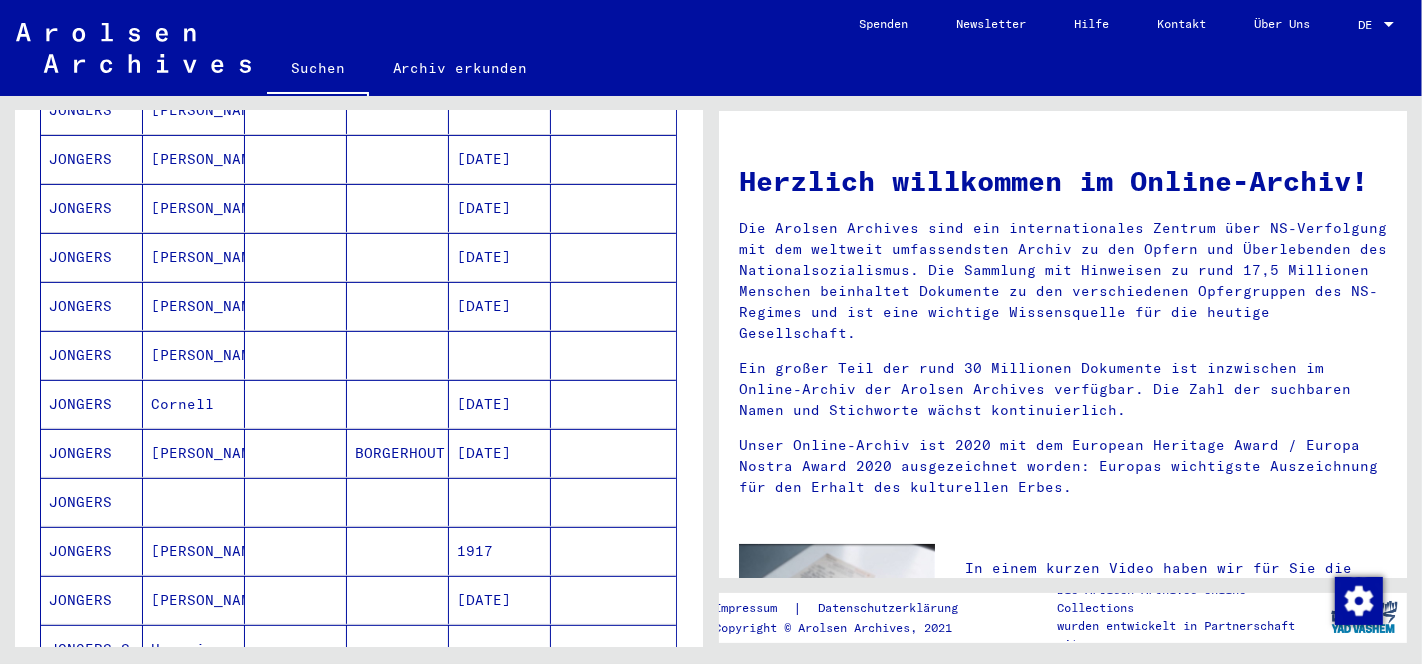 click on "1917" at bounding box center [500, 600] 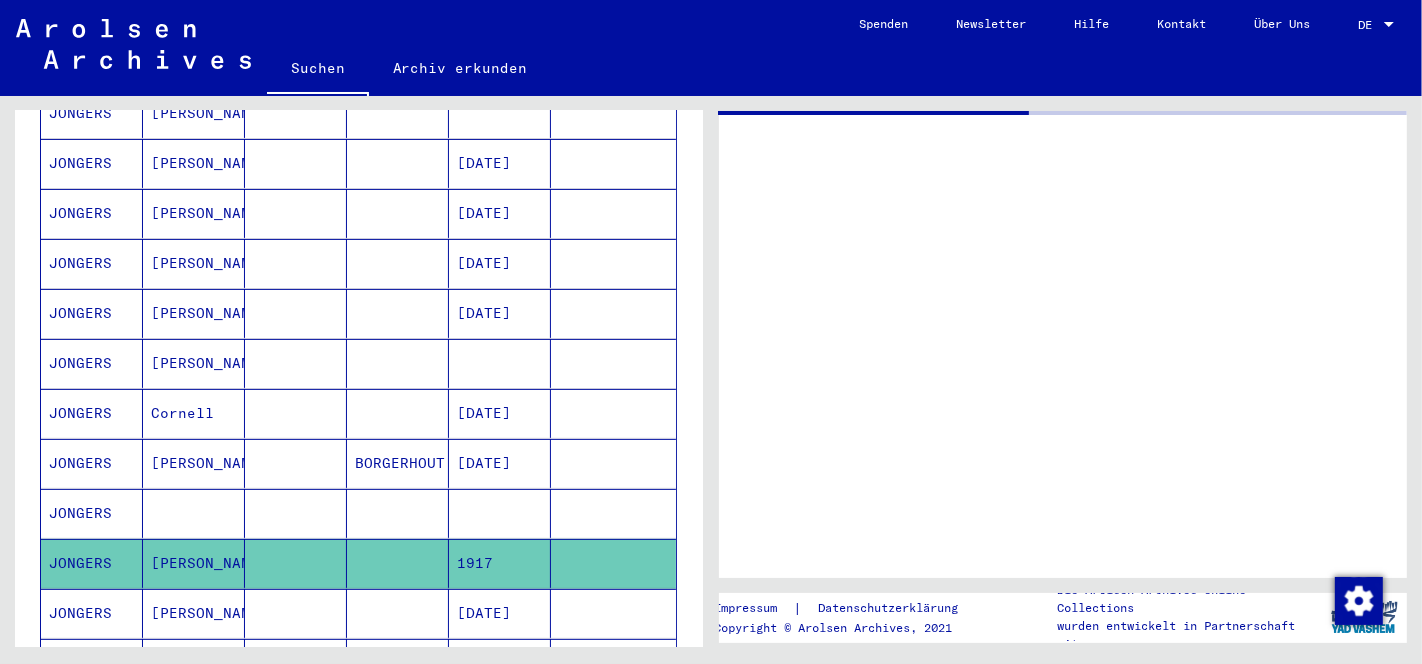 scroll, scrollTop: 491, scrollLeft: 0, axis: vertical 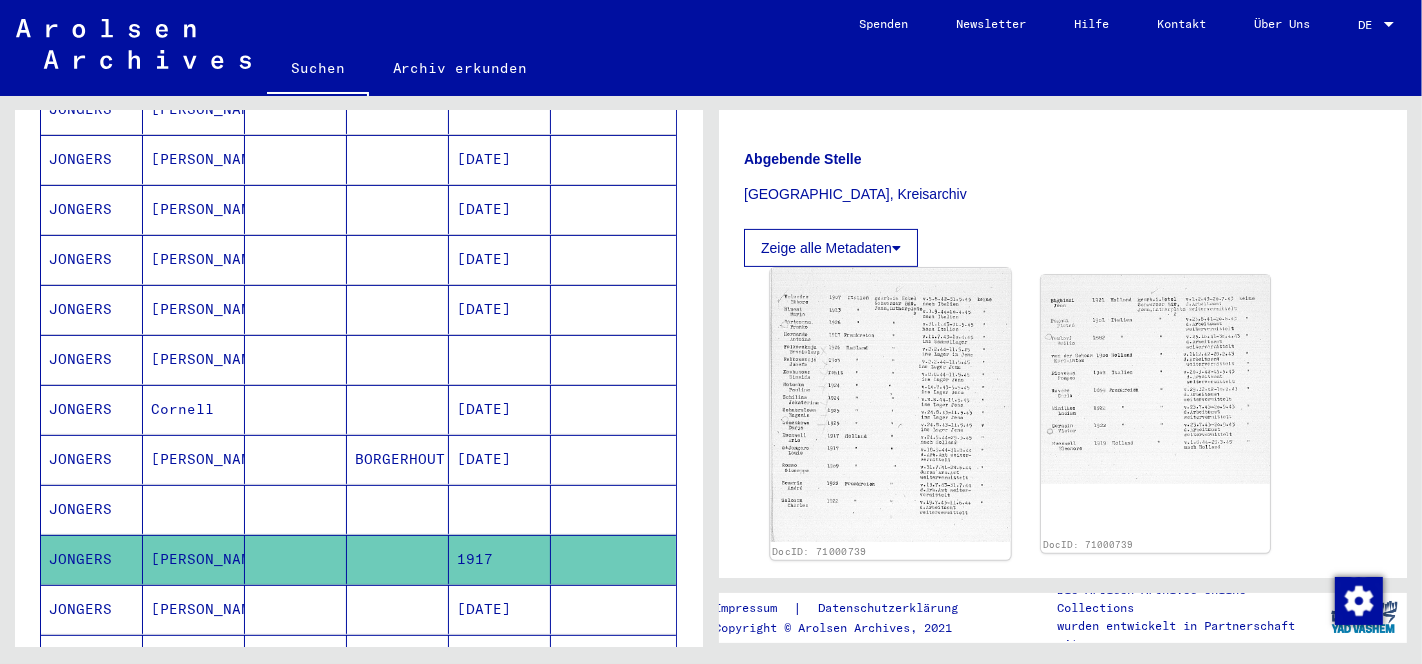 click 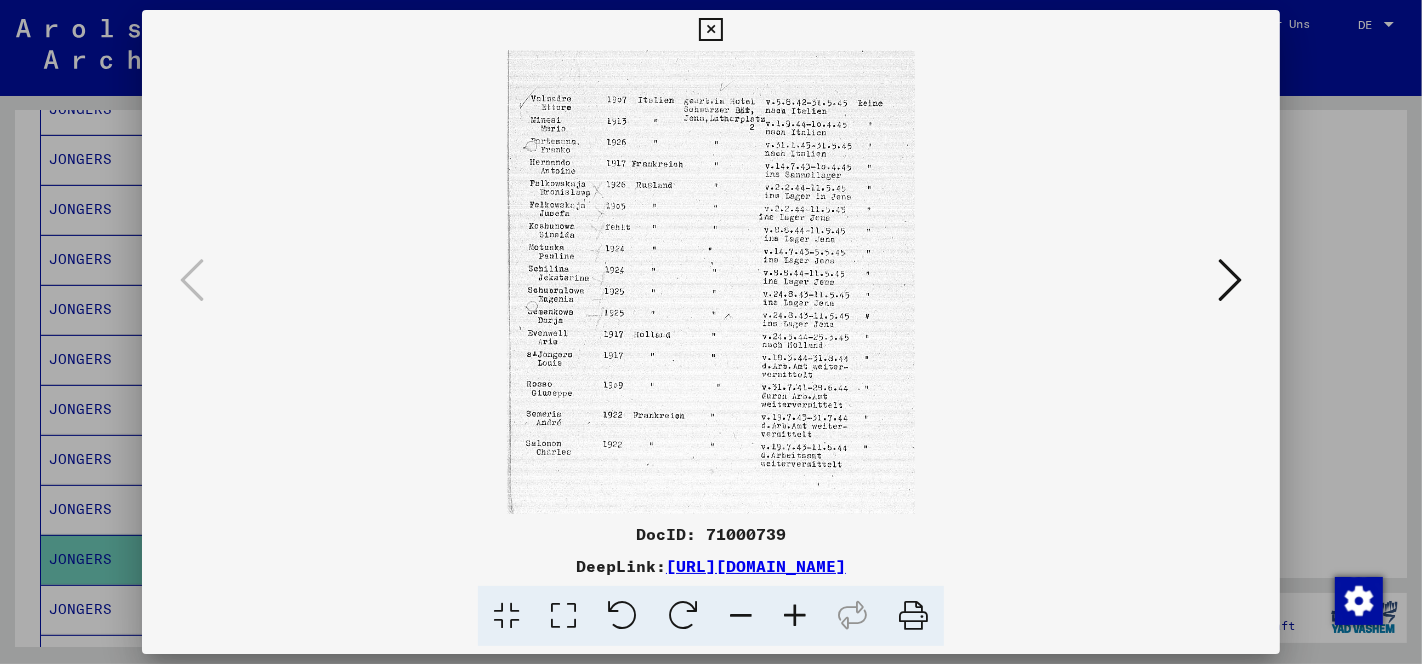click at bounding box center [563, 616] 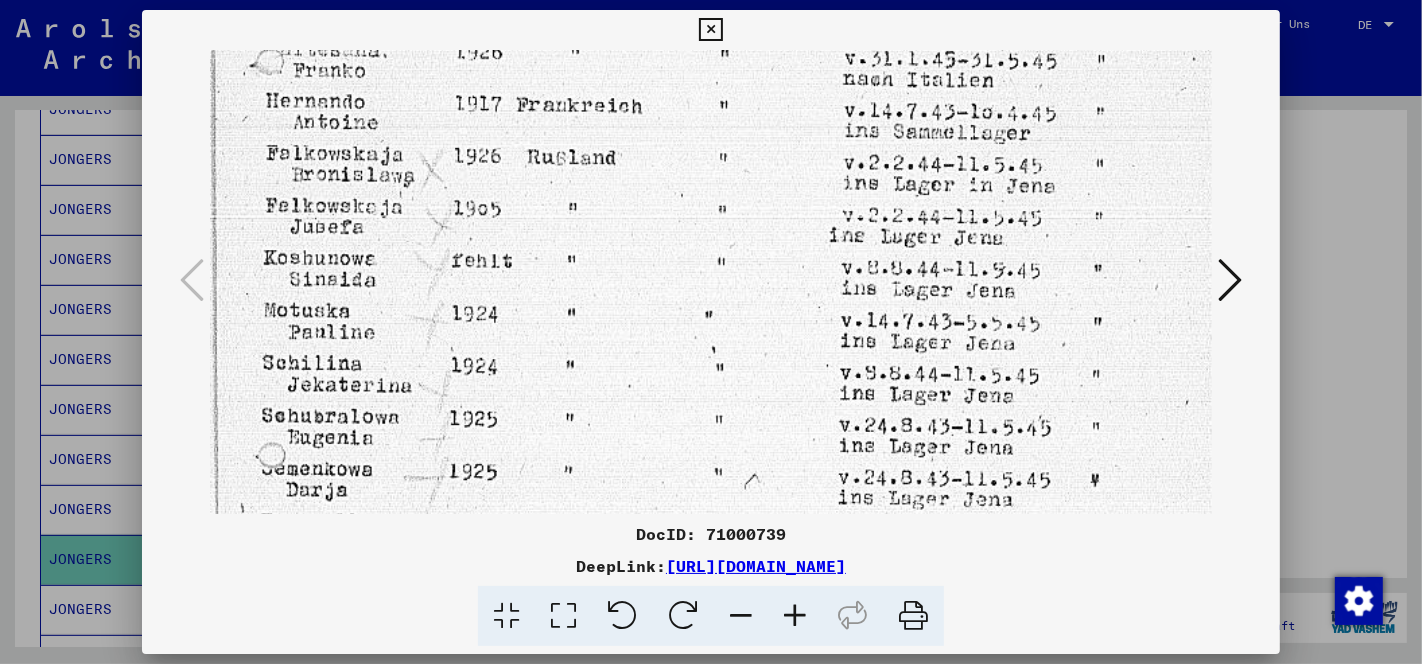 drag, startPoint x: 628, startPoint y: 416, endPoint x: 648, endPoint y: 190, distance: 226.88322 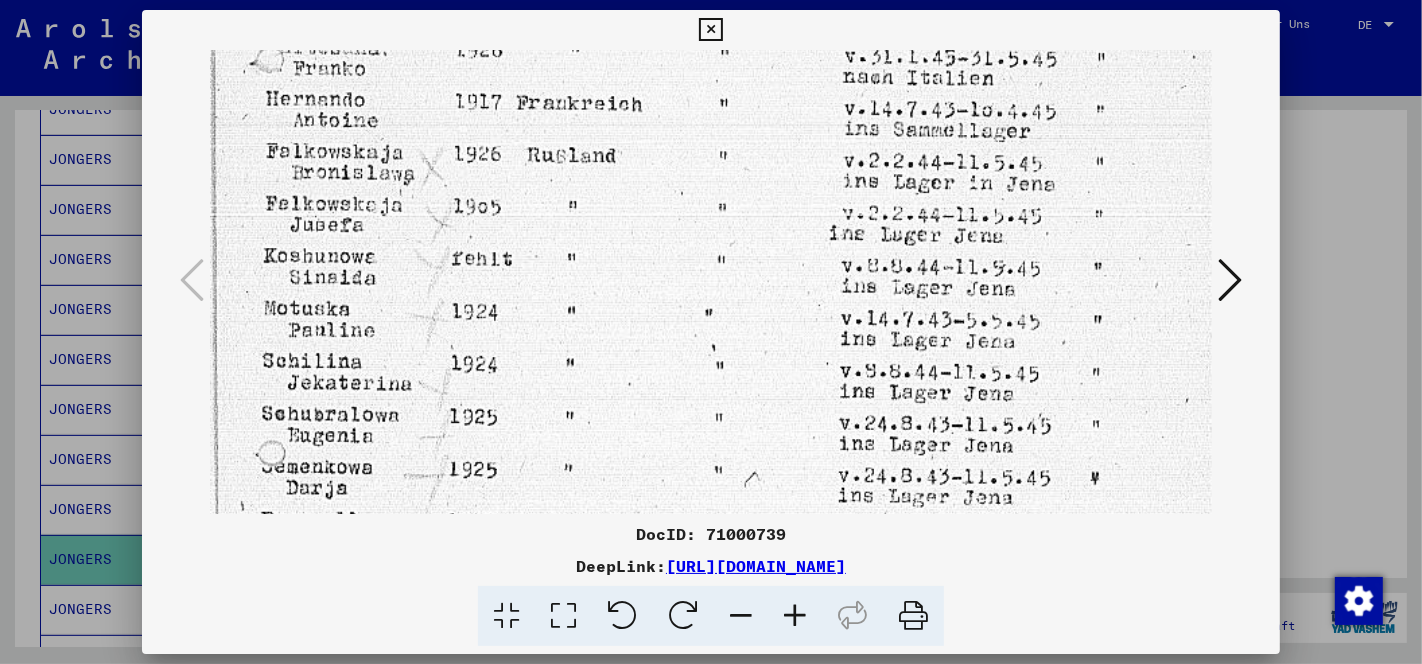 click at bounding box center [711, 394] 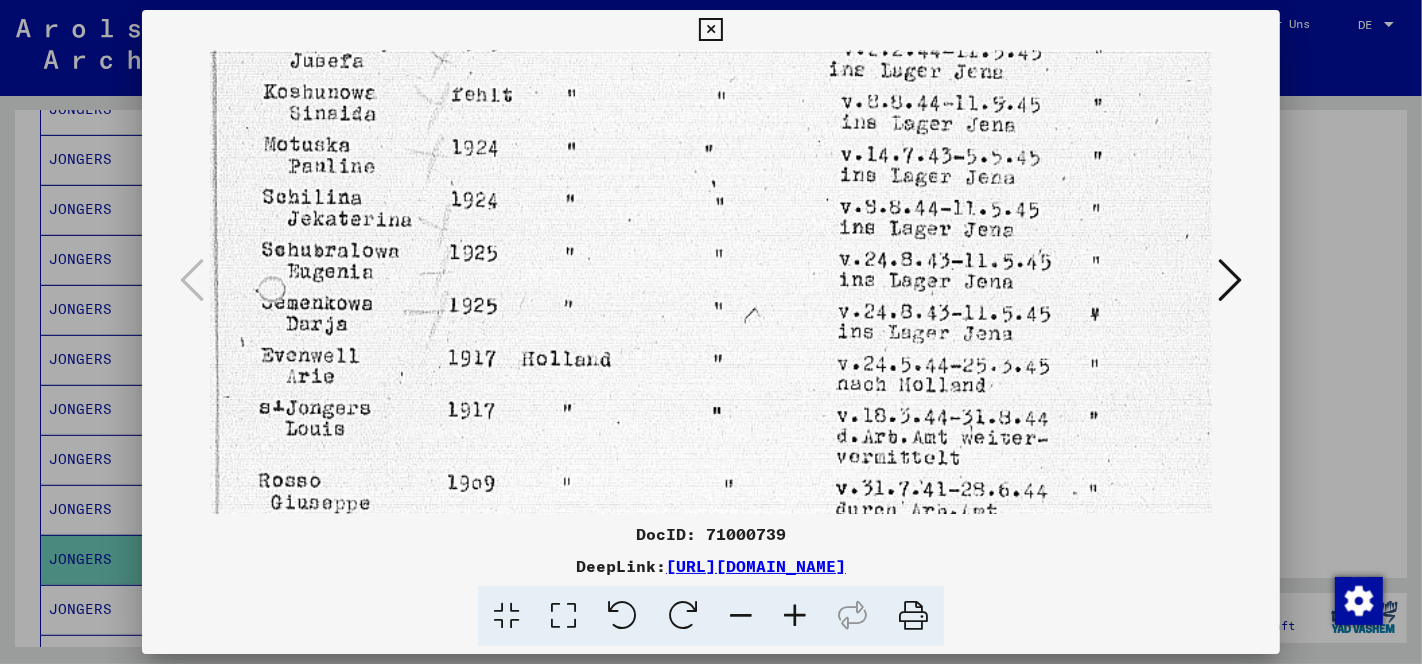 scroll, scrollTop: 391, scrollLeft: 0, axis: vertical 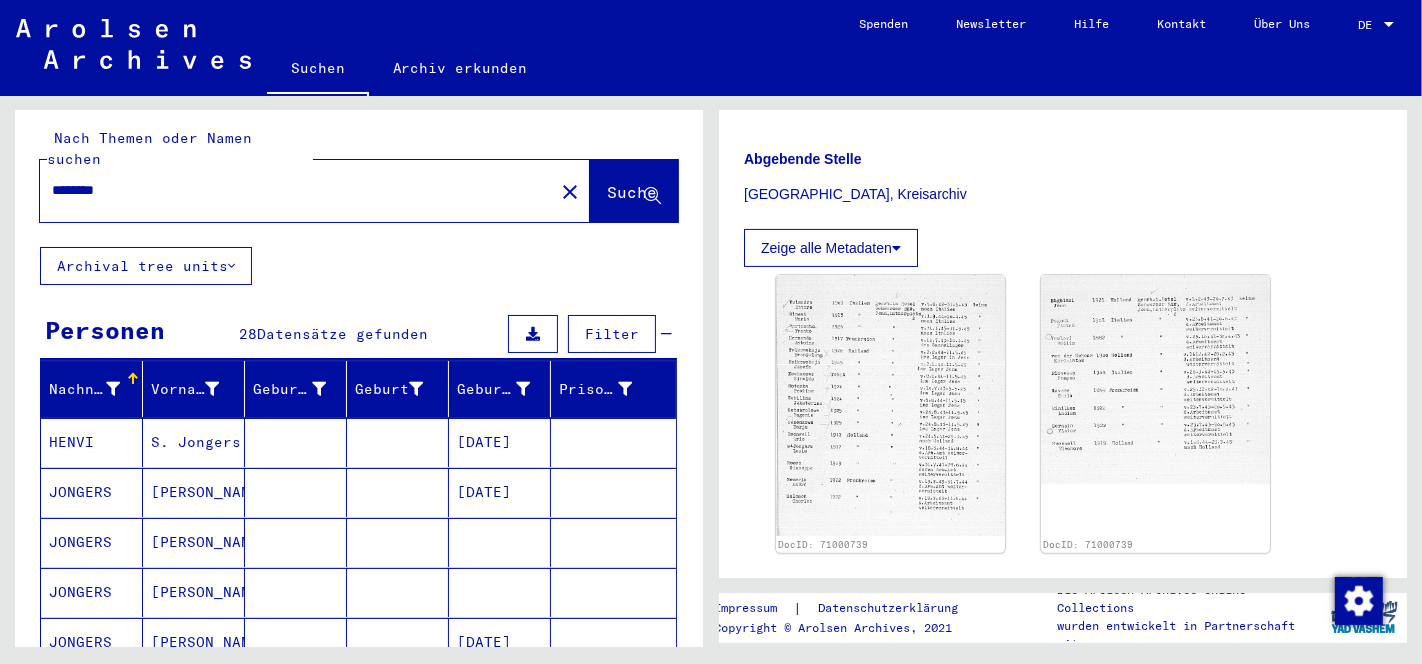 click on "*******" at bounding box center (297, 190) 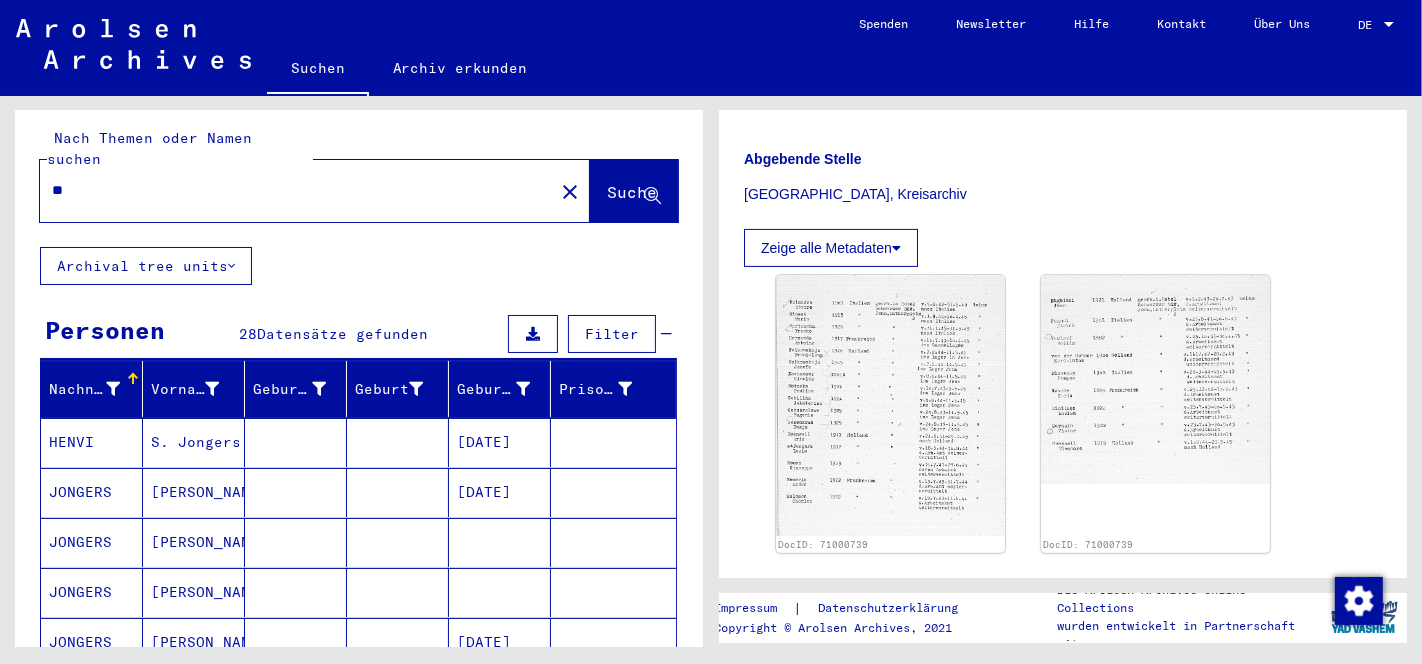 type on "*" 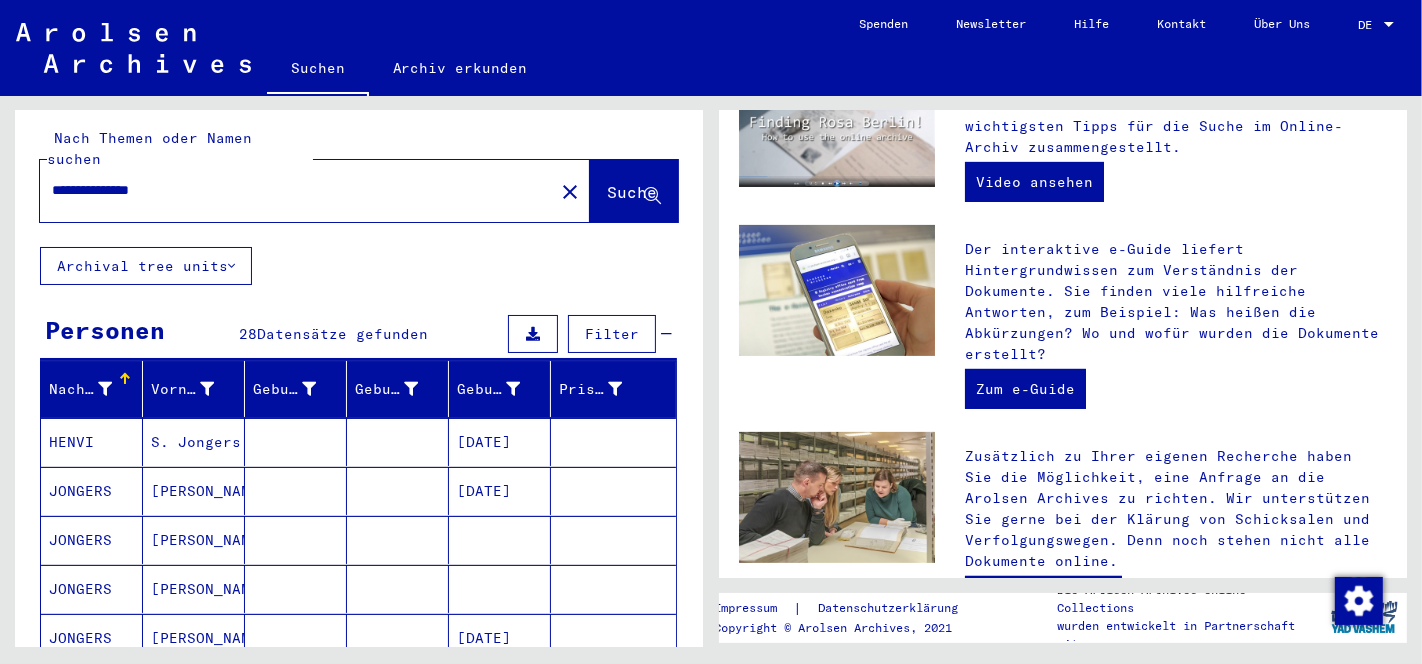 scroll, scrollTop: 0, scrollLeft: 0, axis: both 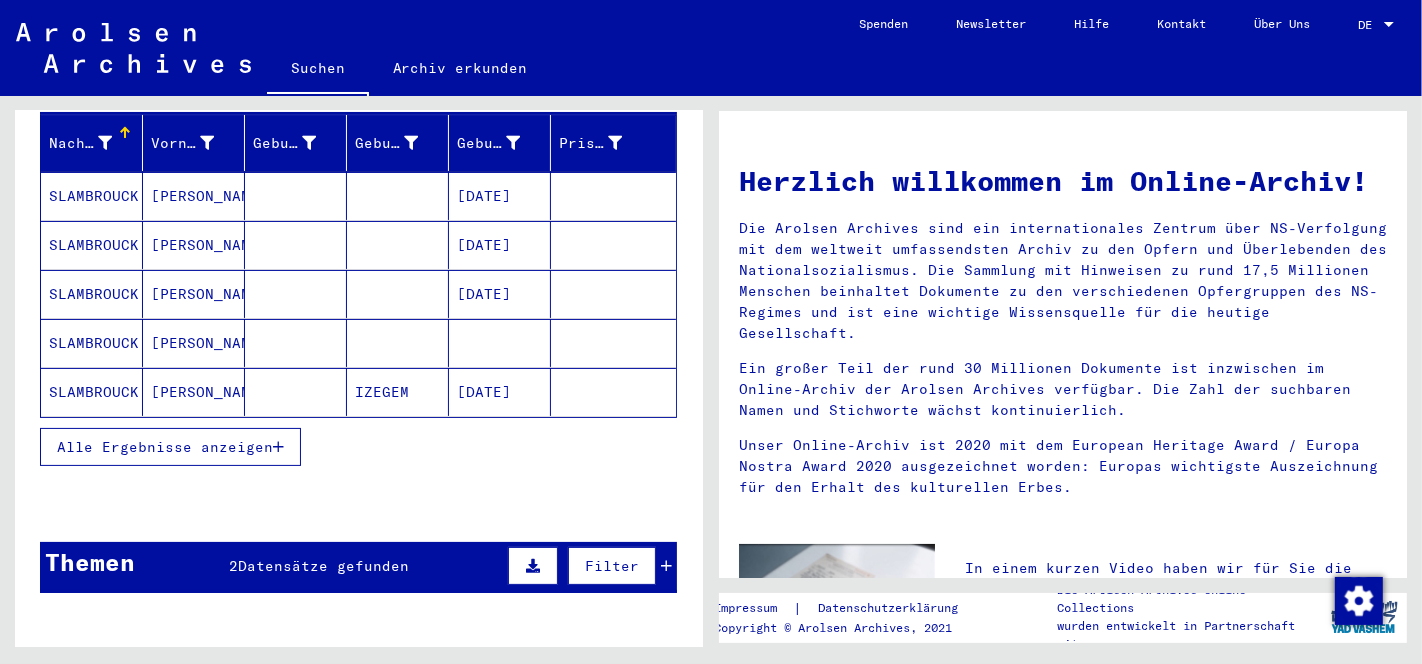 click on "Alle Ergebnisse anzeigen" at bounding box center (170, 447) 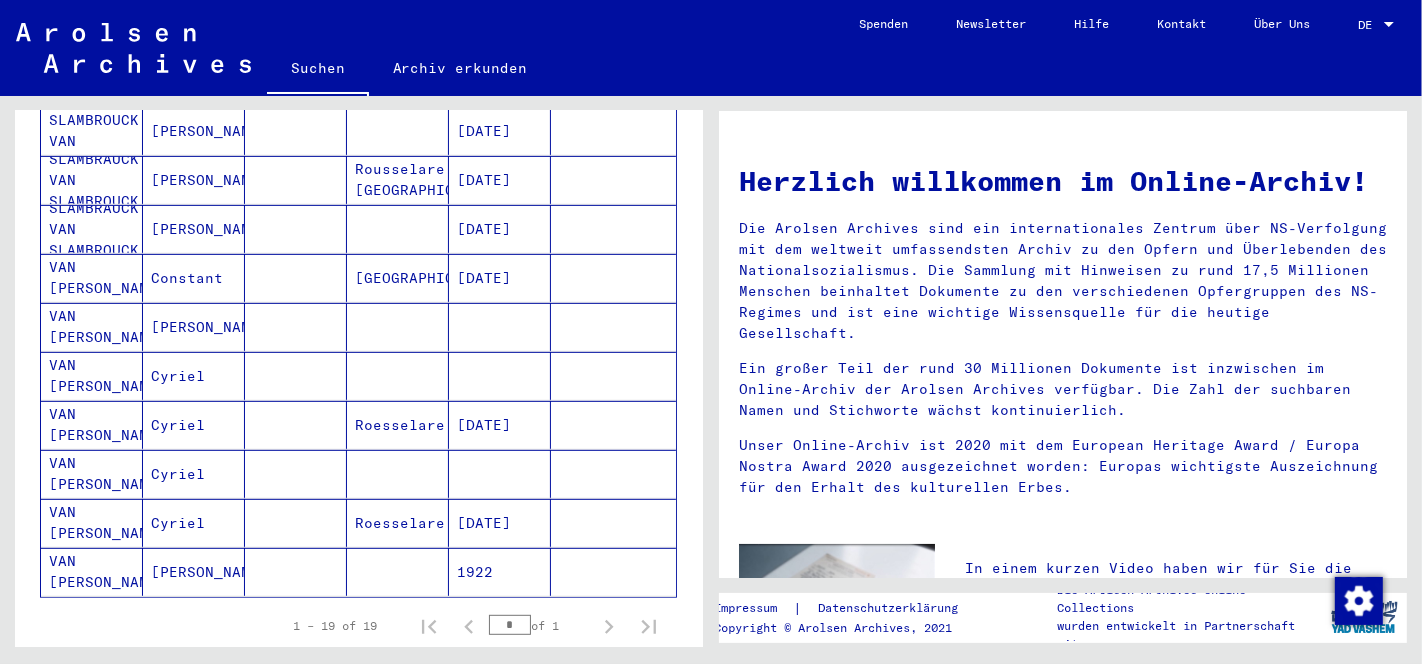 scroll, scrollTop: 762, scrollLeft: 0, axis: vertical 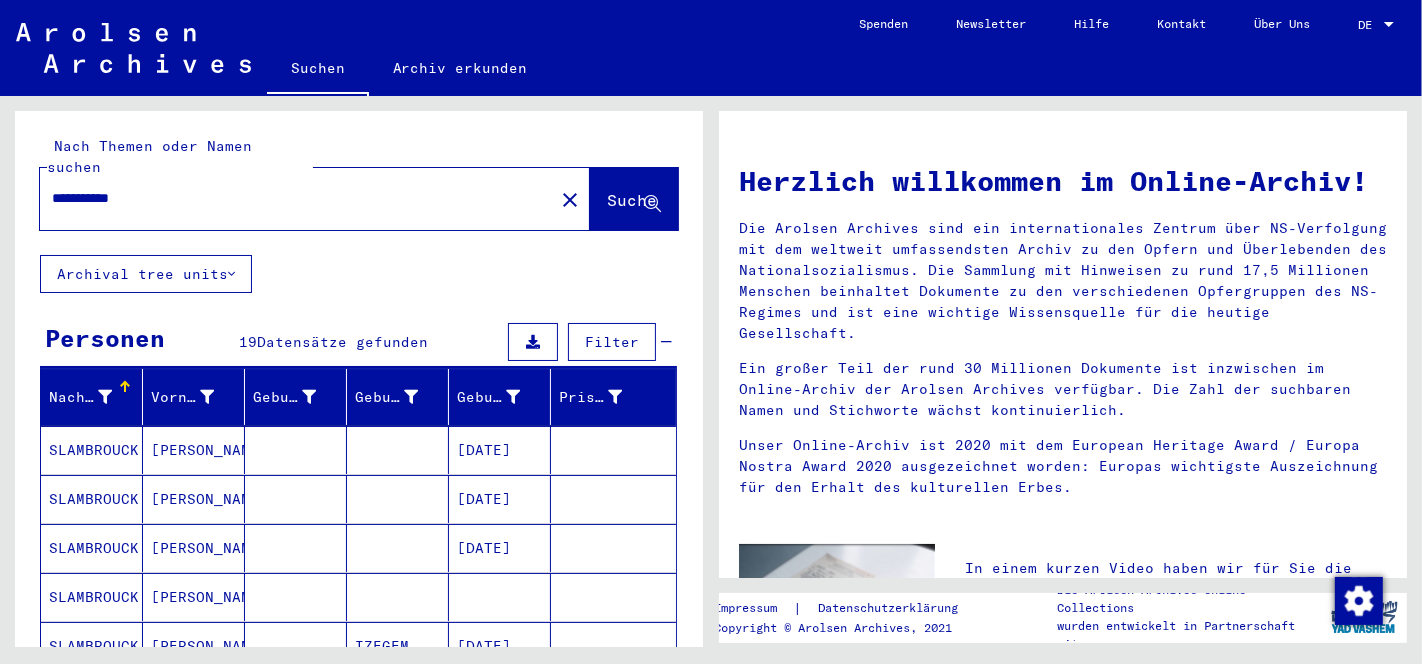 click on "**********" at bounding box center [291, 198] 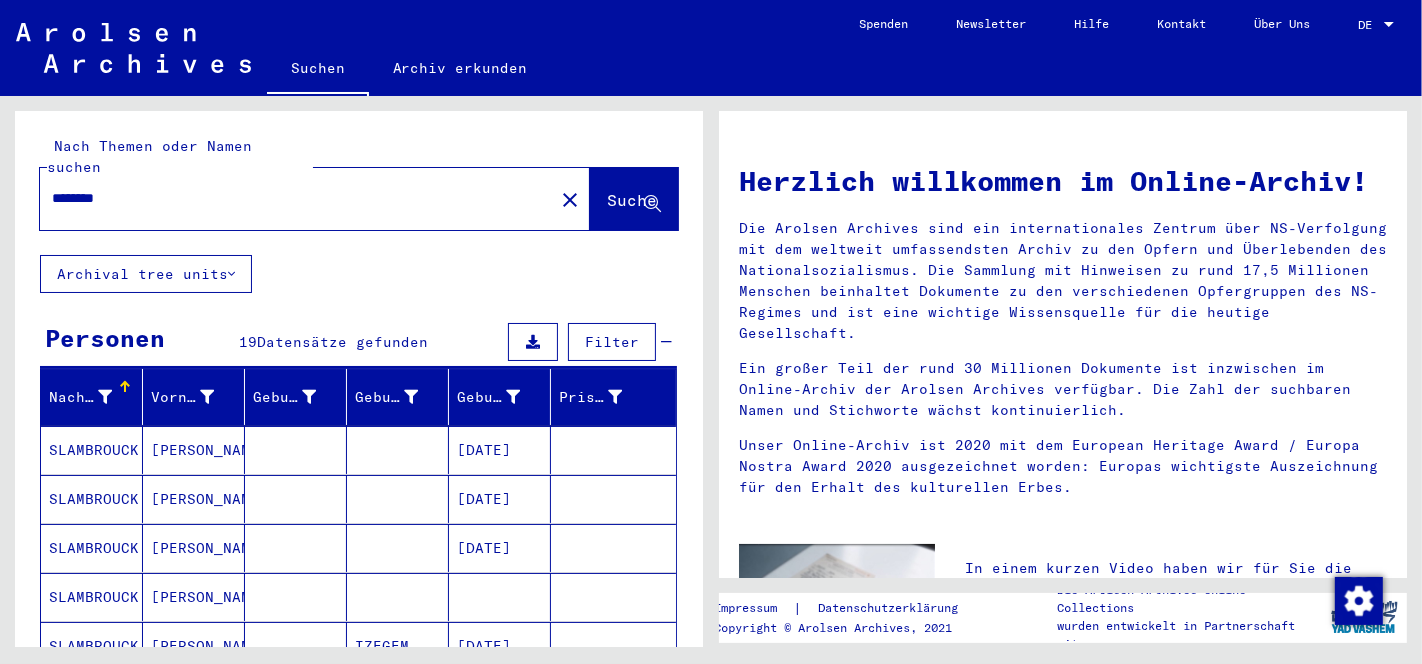type on "********" 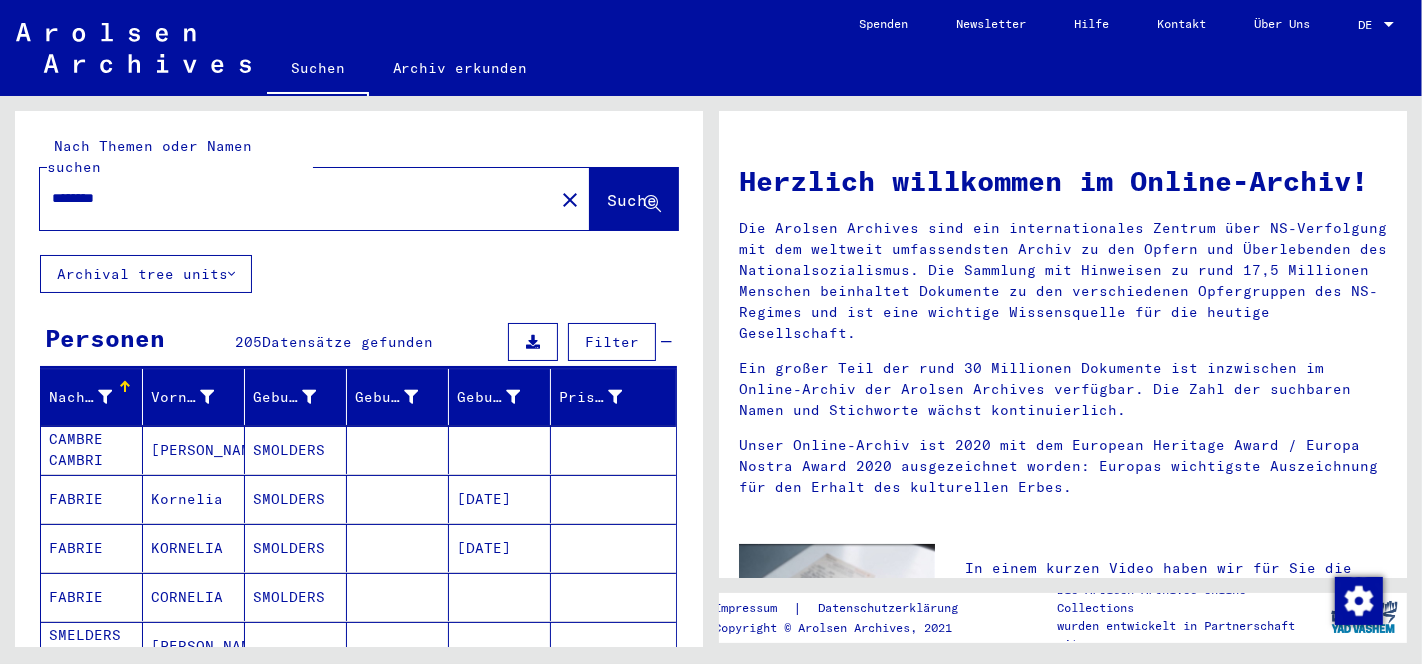 click at bounding box center [105, 397] 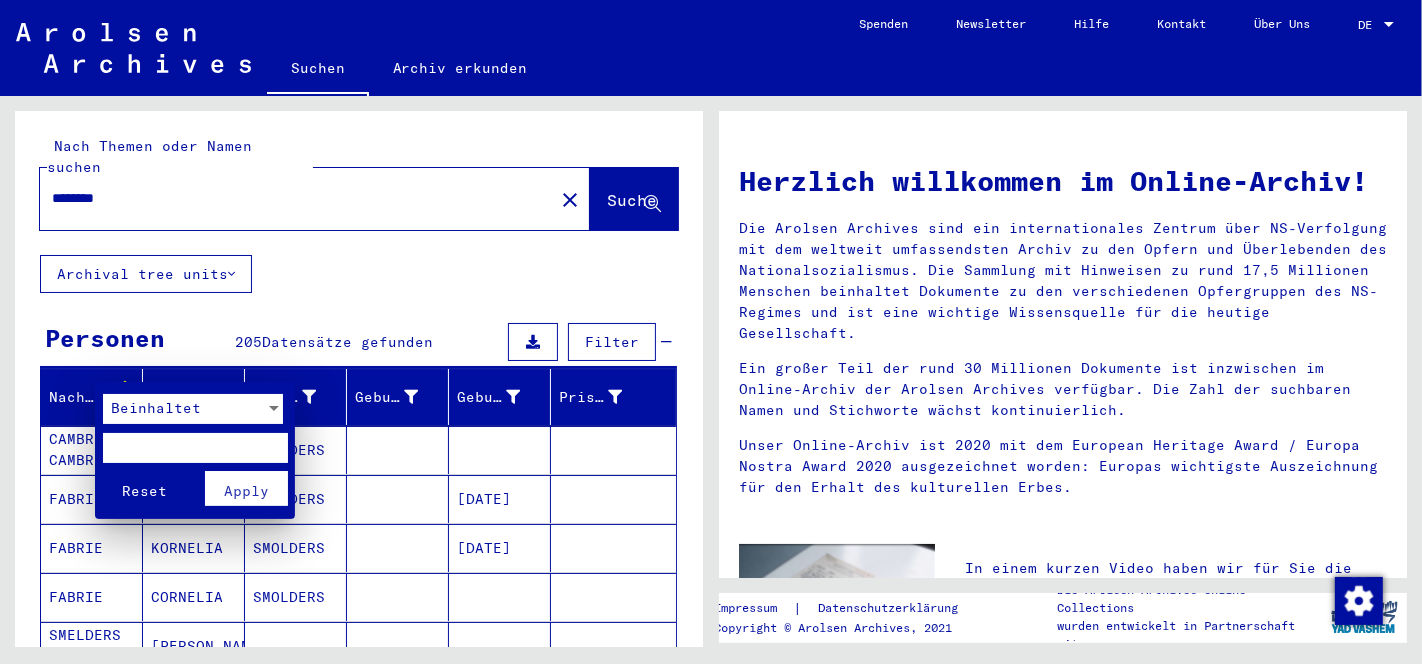 click at bounding box center (274, 409) 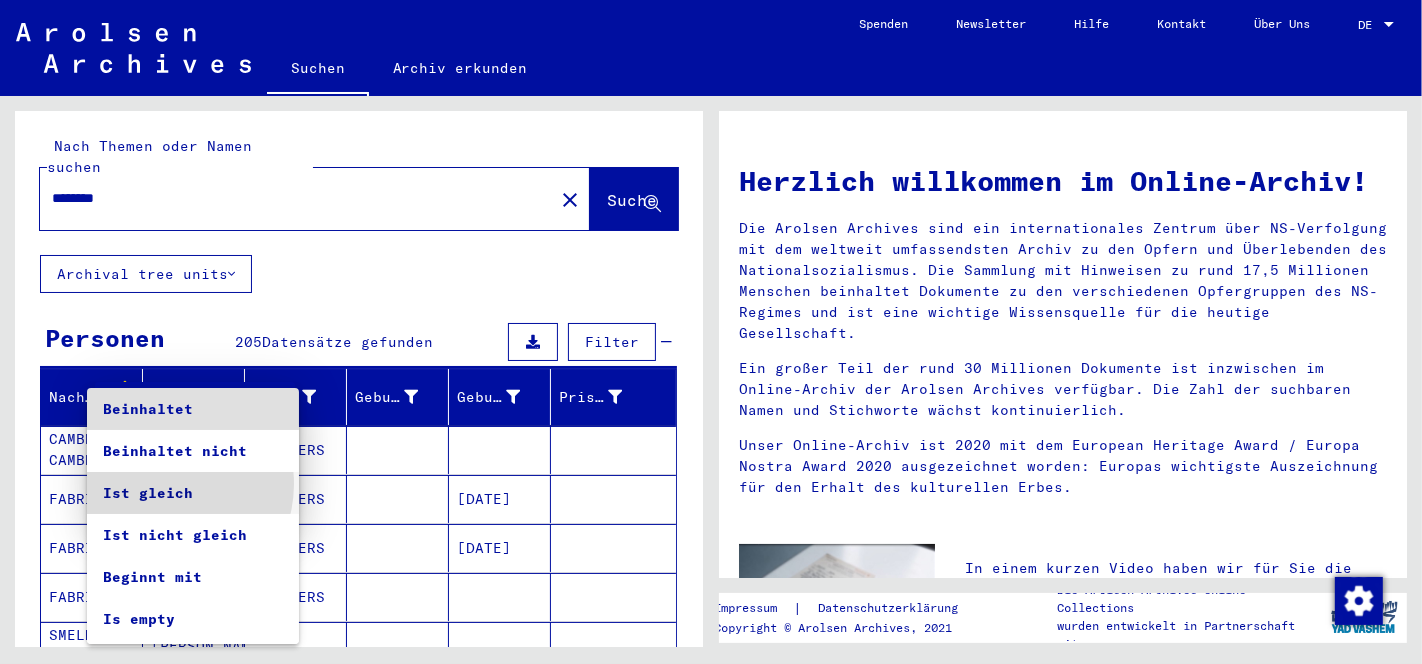 click on "Ist gleich" at bounding box center (193, 493) 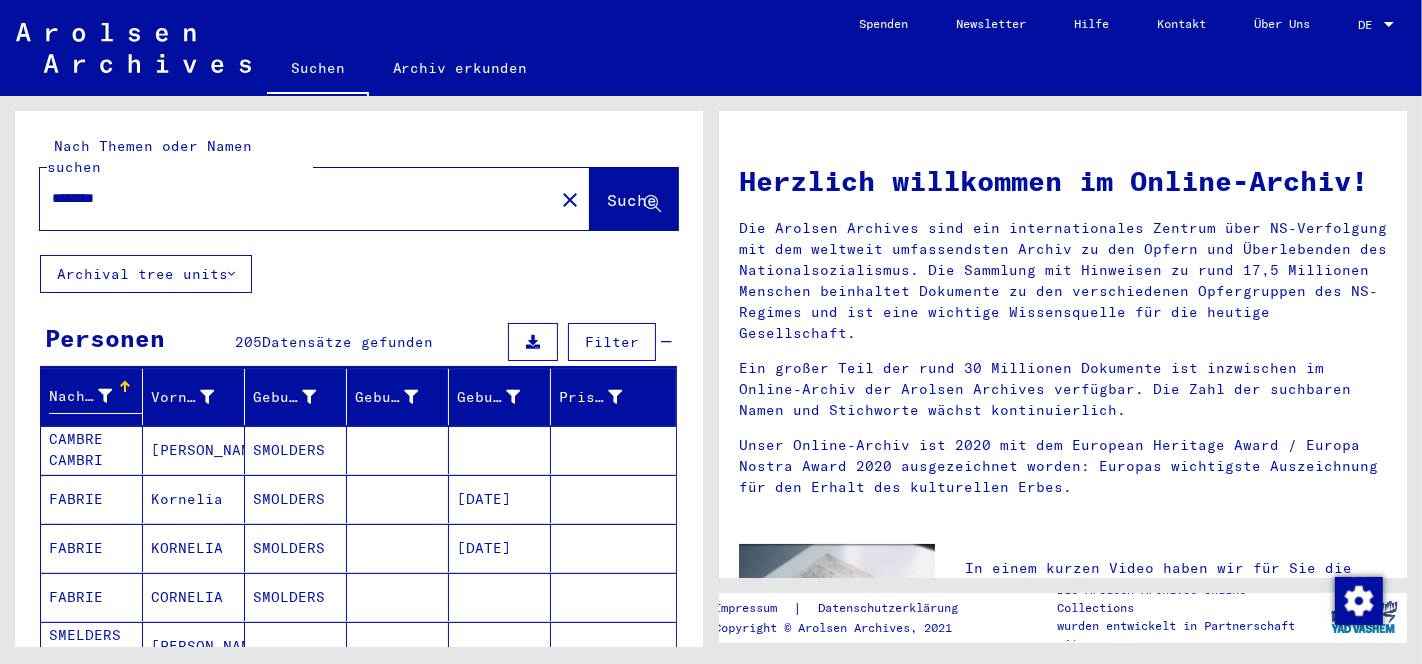 click at bounding box center (125, 387) 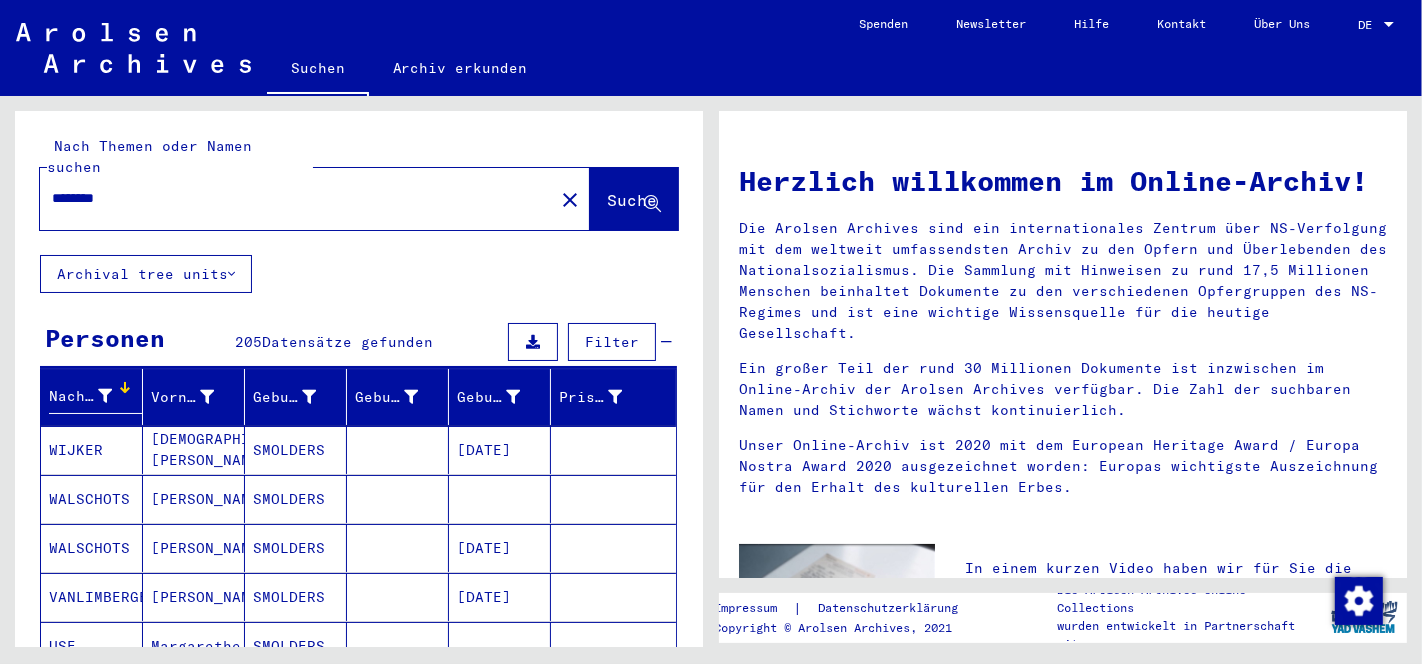 click at bounding box center (105, 396) 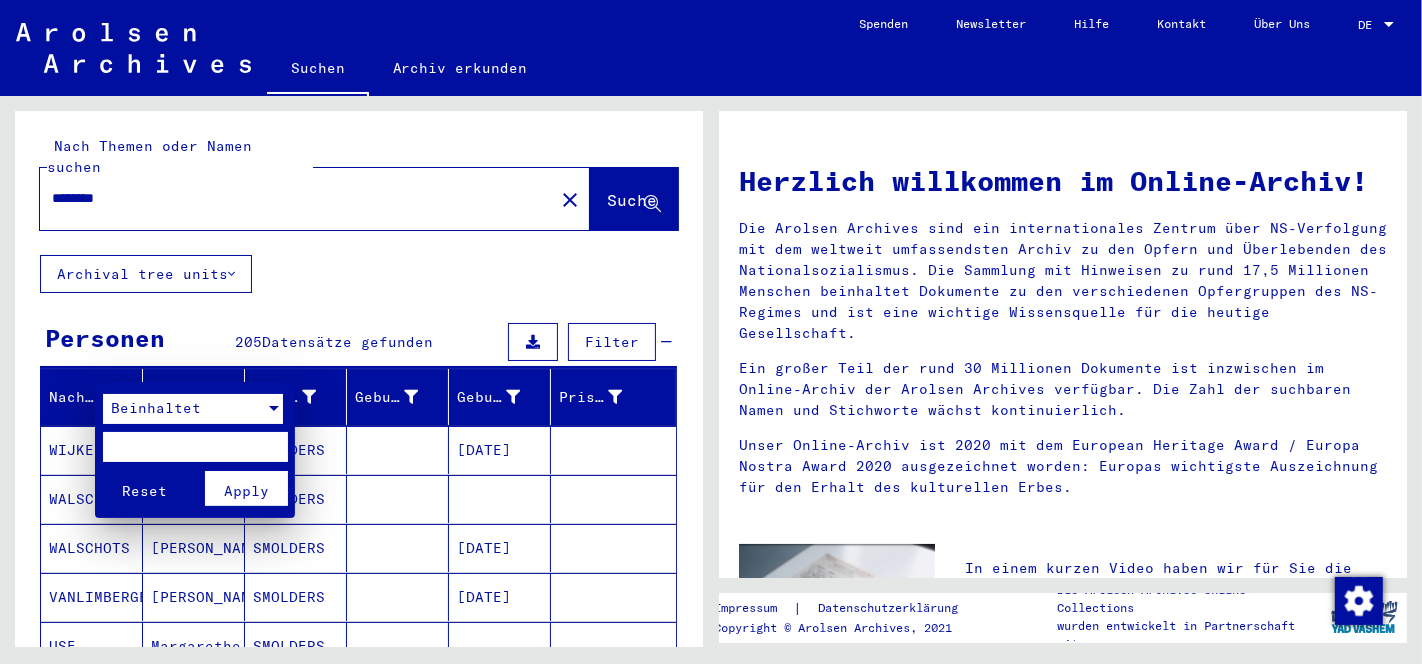 click at bounding box center [274, 409] 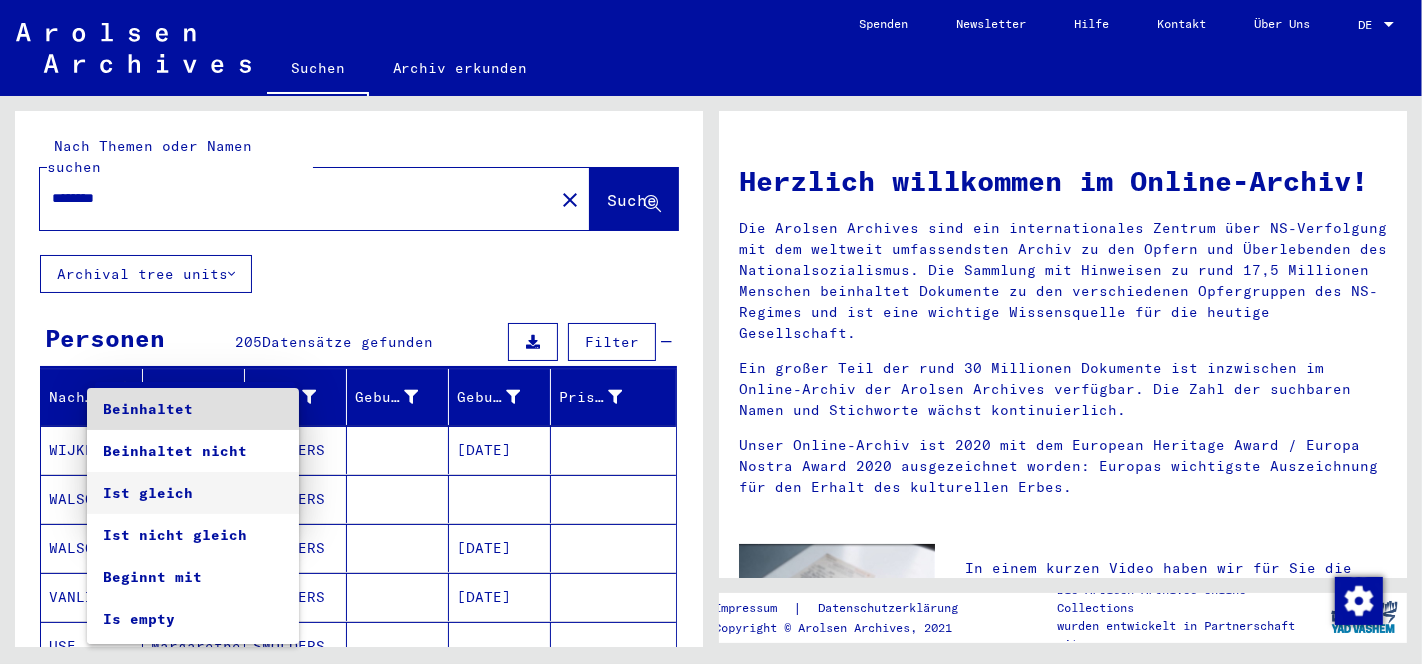 click on "Ist gleich" at bounding box center (193, 493) 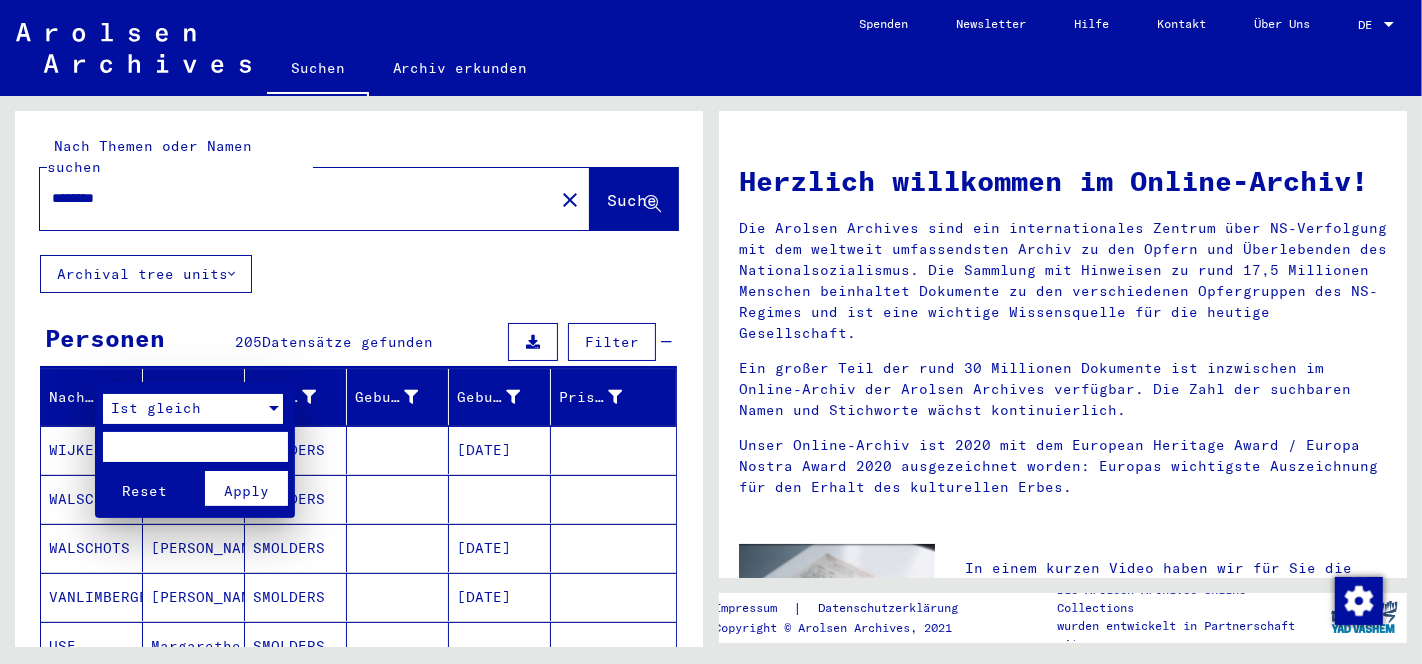 click at bounding box center (195, 447) 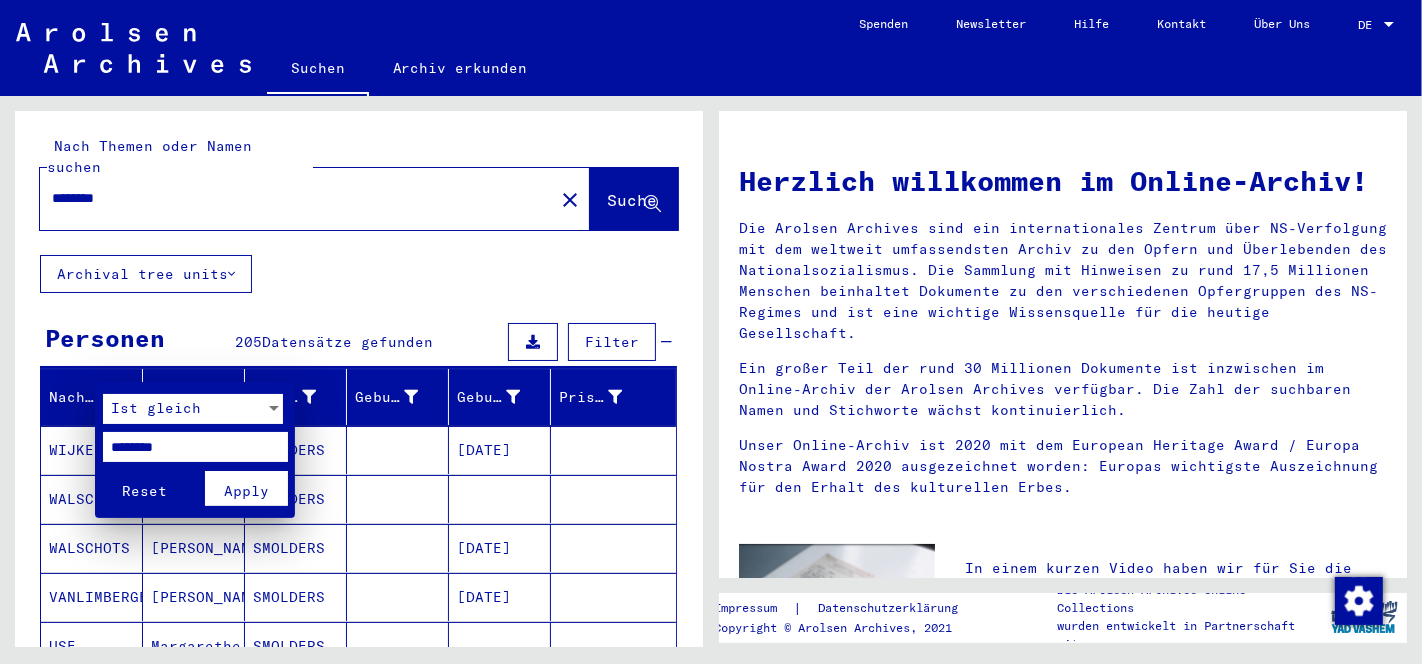 type on "********" 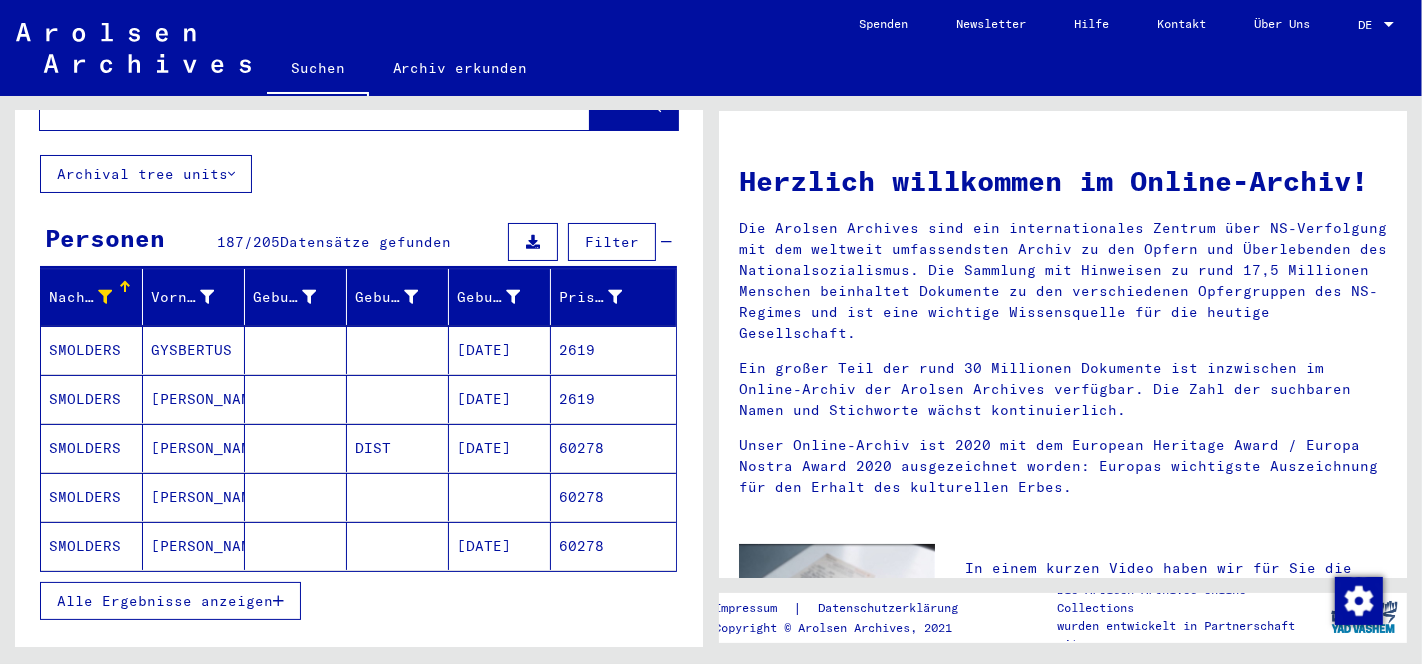 scroll, scrollTop: 191, scrollLeft: 0, axis: vertical 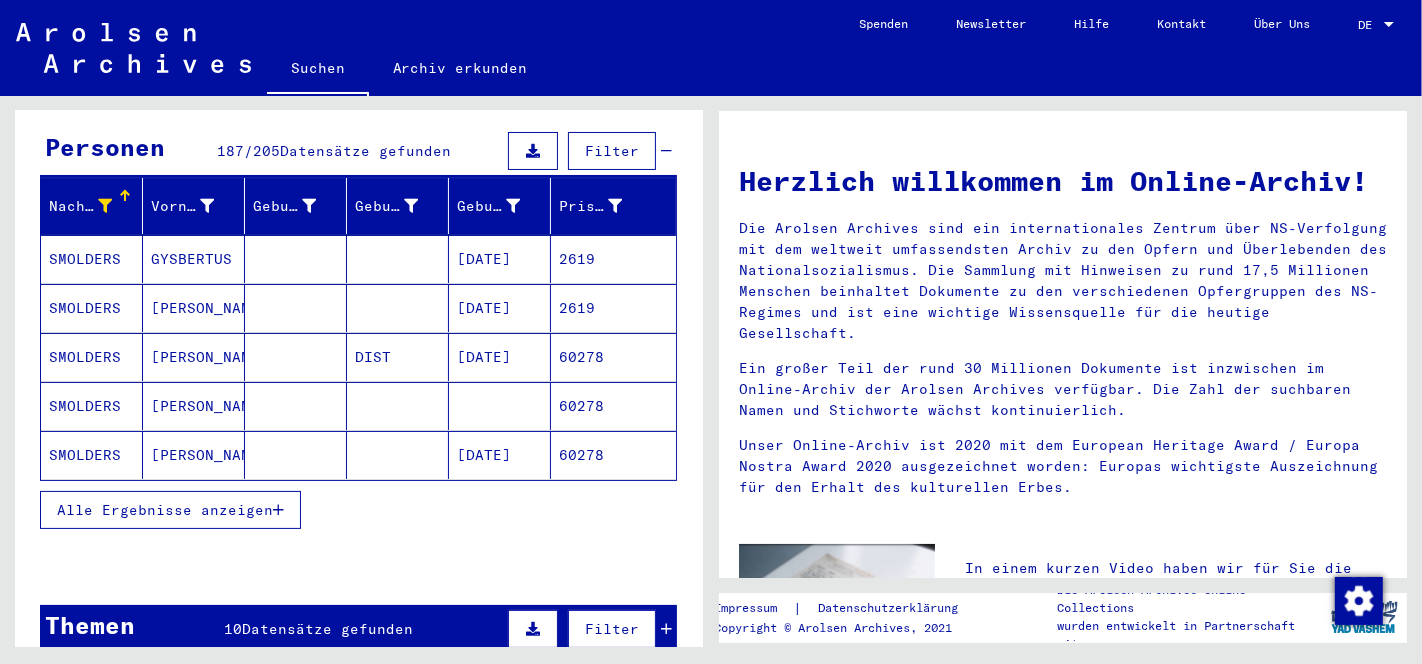 click on "Nach Themen oder Namen suchen ******** close  Suche     Archival tree units  Personen 187  /  205  Datensätze gefunden  Filter   Nachname   Vorname   Geburtsname   Geburt‏   Geburtsdatum   Prisoner #   [PERSON_NAME]         [DATE]   2619   SMOLDERS   GIJSBERTUS         [DATE]   2619   [PERSON_NAME]      DIST   [DATE]   60278   [PERSON_NAME]            60278   [PERSON_NAME]         [DATE]   60278  Alle Ergebnisse anzeigen  Signature Nachname Vorname Geburtsname Geburt‏ Geburtsdatum Prisoner # Vater (Adoptivvater) Mutter (Adoptivmutter) Religion Nationalität Beruf Haftstätte Sterbedatum Letzter Wohnort Letzter Wohnort (Land) Haftstätte Letzter Wohnort (Provinz) Letzter Wohnort (Ort) Letzter Wohnort (Stadtteil) Letzter Wohnort (Straße) Letzter Wohnort (Hausnummer) [TECHNICAL_ID] - [MEDICAL_DATA] mit Namen ab SMITS [PERSON_NAME] [DATE] 2619 [TECHNICAL_ID] - [MEDICAL_DATA] mit Namen ab SMEER SMOLDERS GIJSBERTUS [DATE] 2619 [TECHNICAL_ID] - [MEDICAL_DATA] mit Namen ab SKOWORODJKO SMOLDERS [PERSON_NAME]" 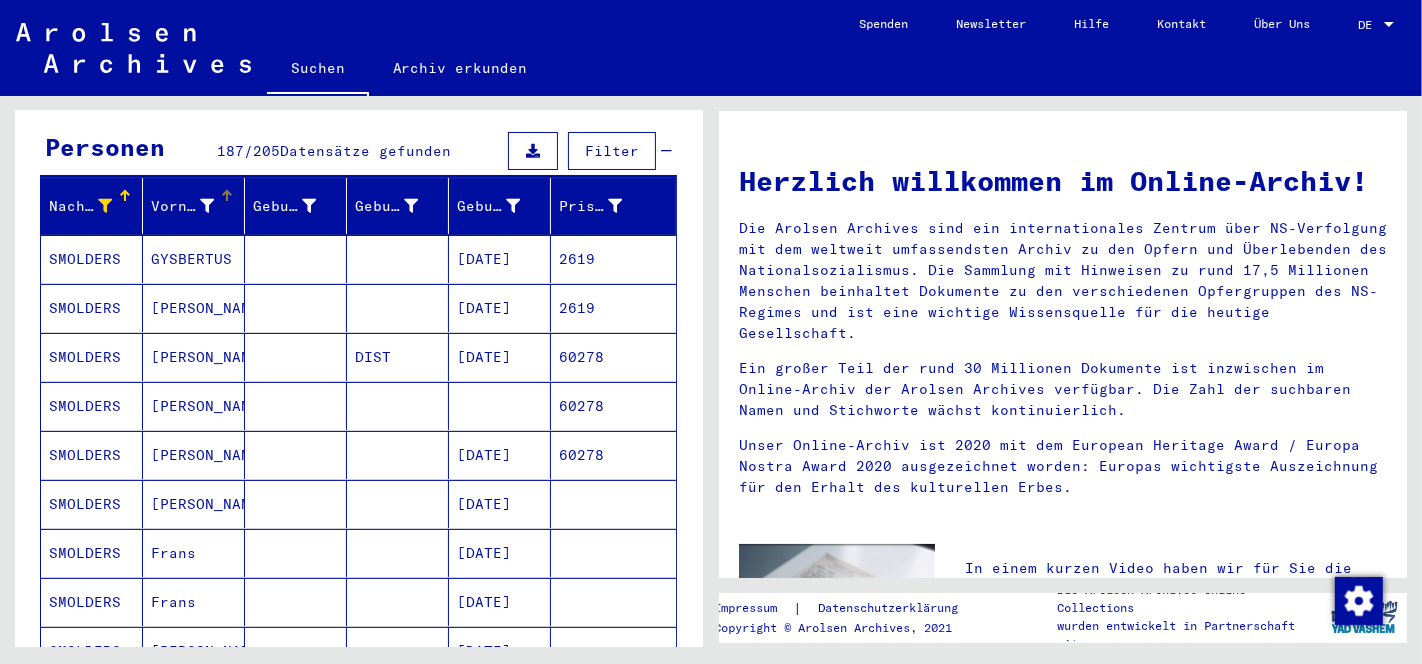 click at bounding box center (227, 191) 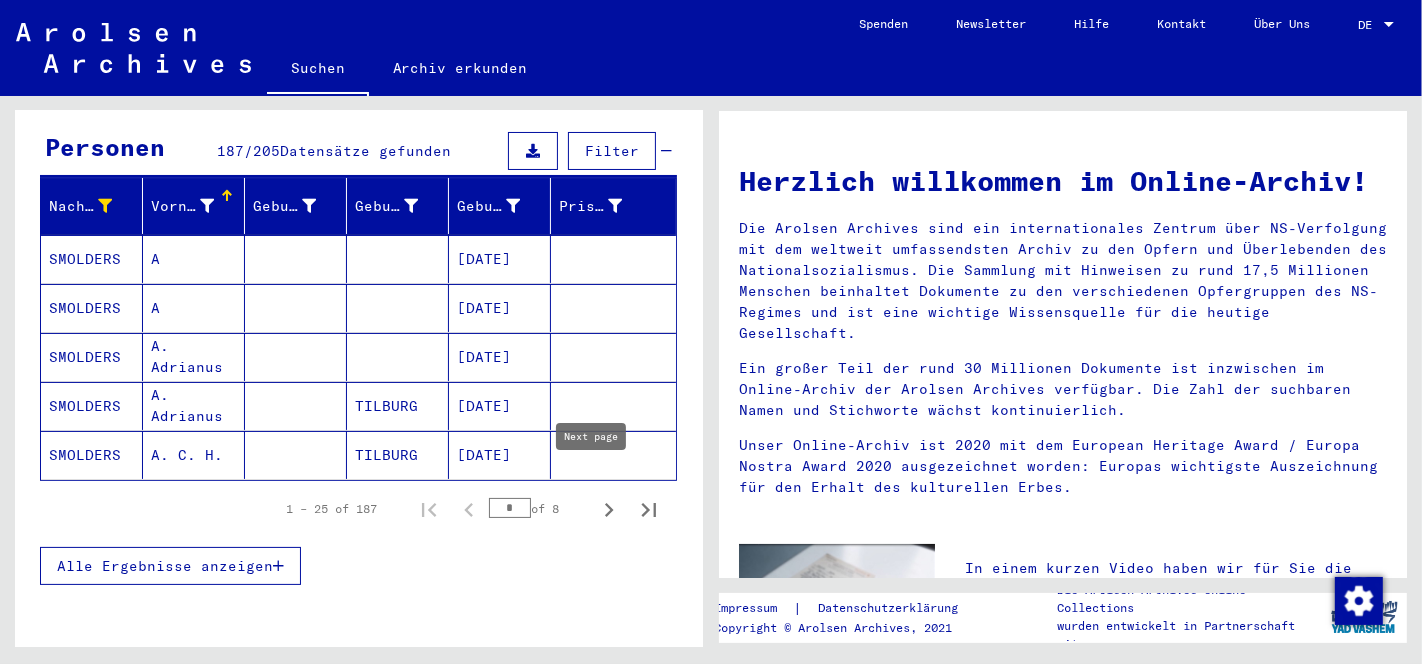 click 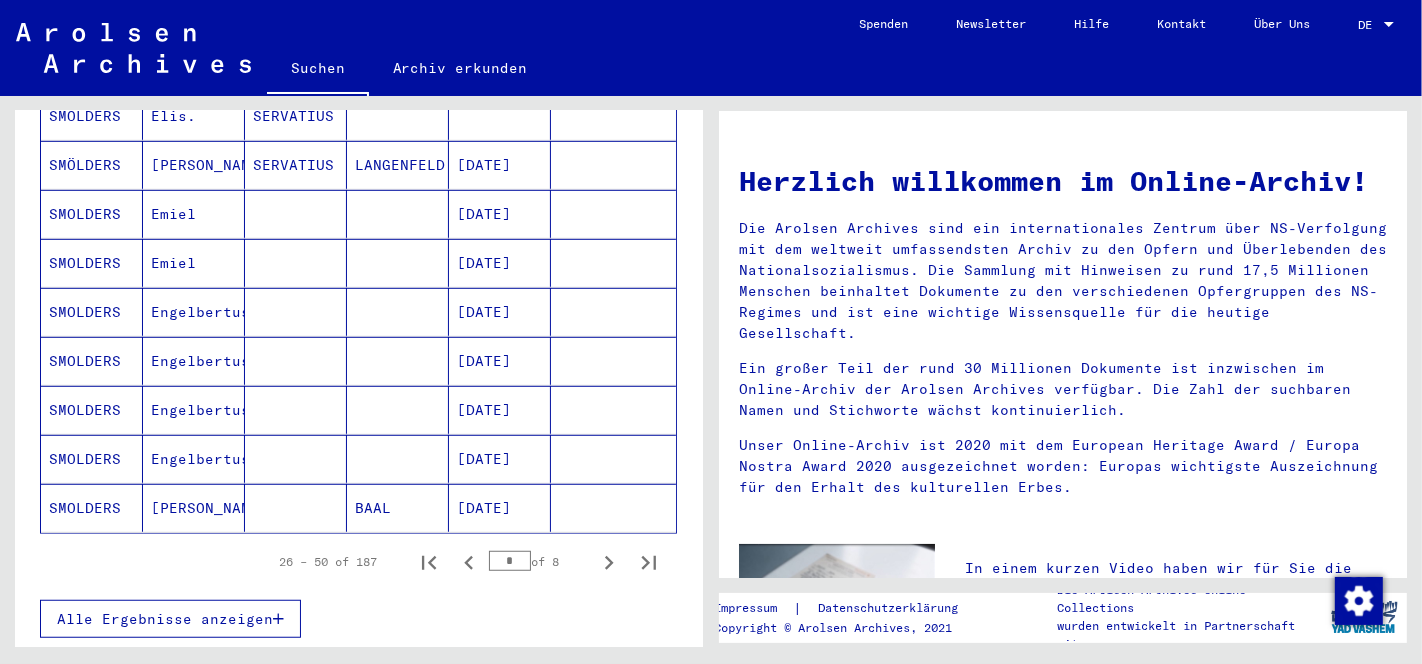 scroll, scrollTop: 1128, scrollLeft: 0, axis: vertical 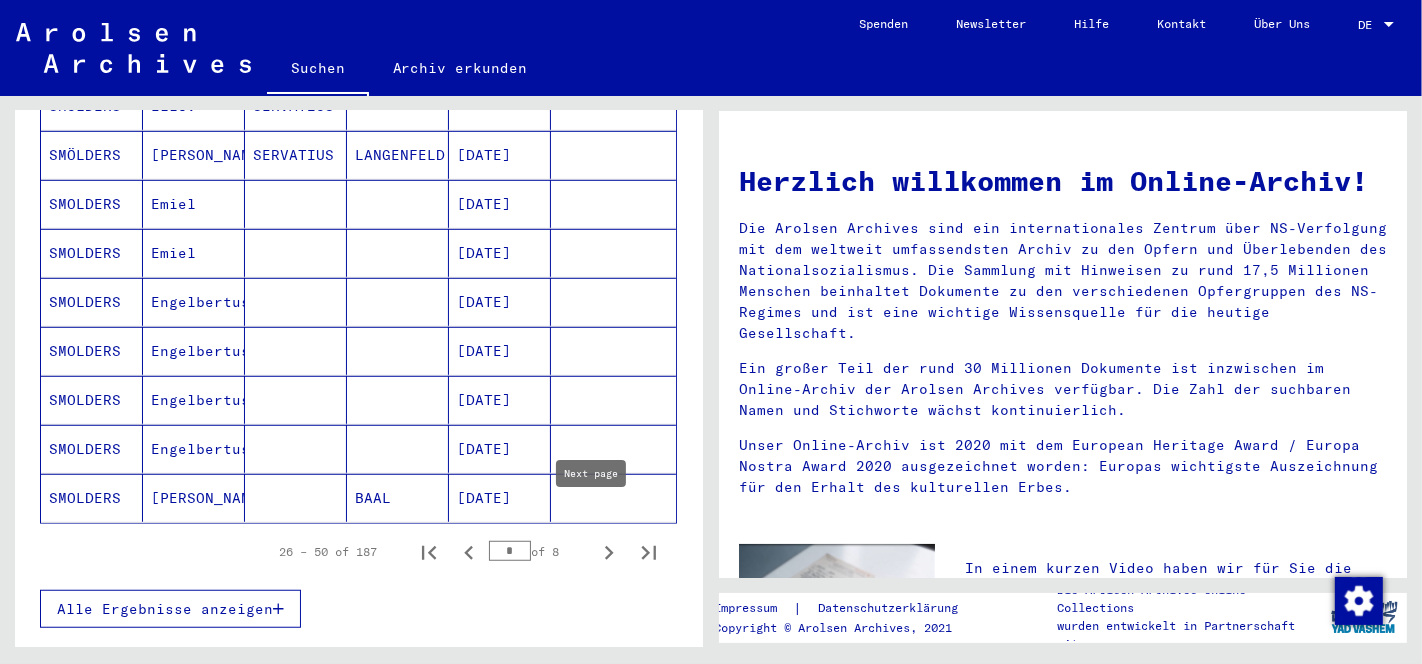 click 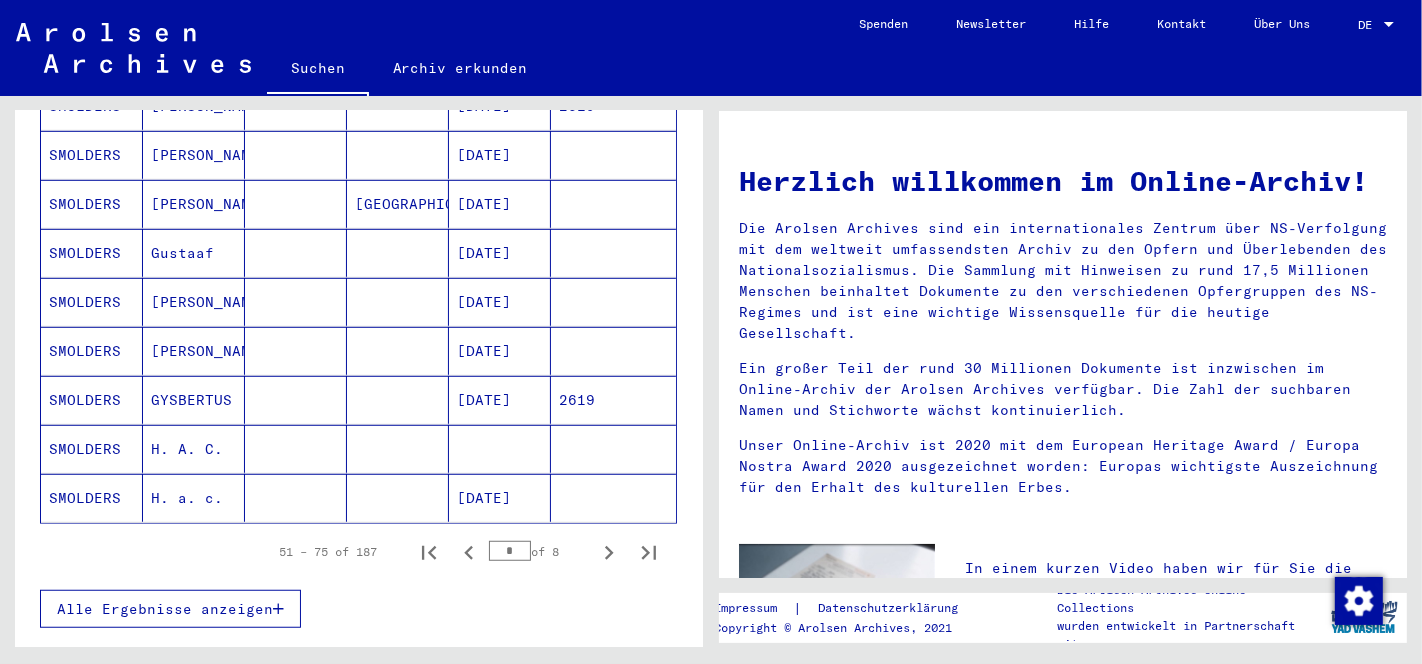 click 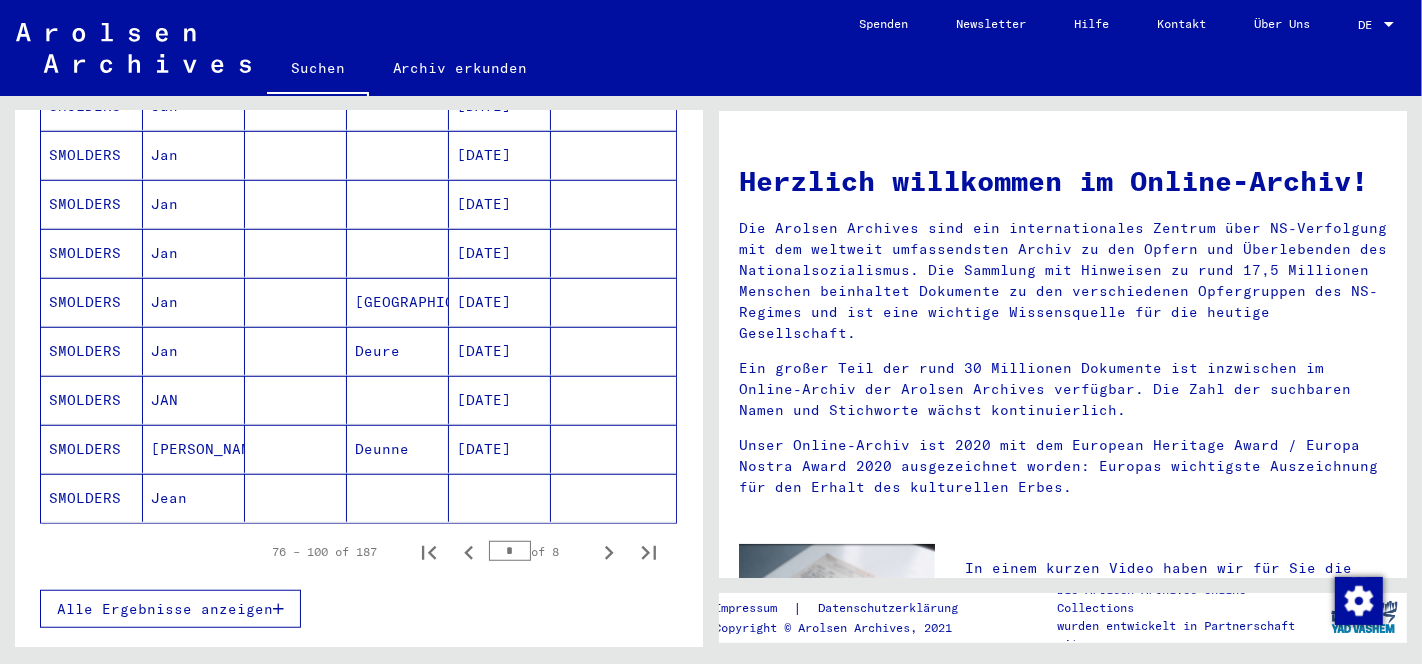 click 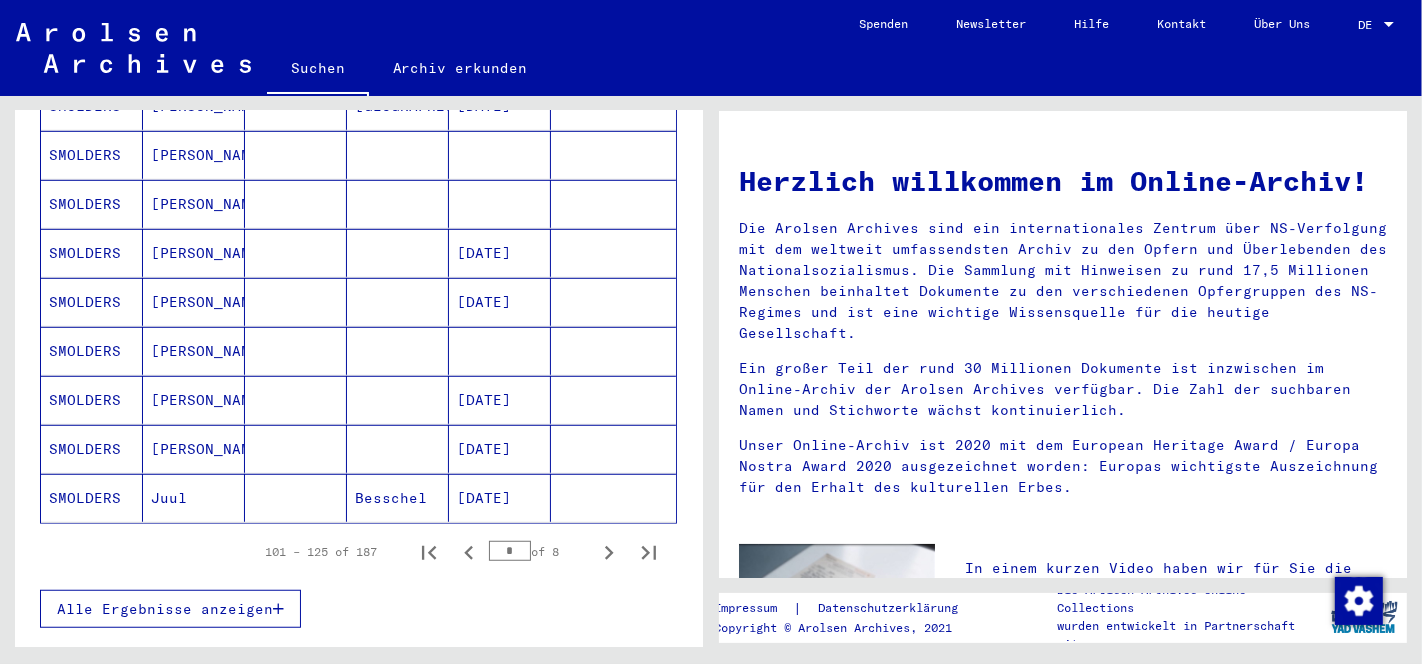 click 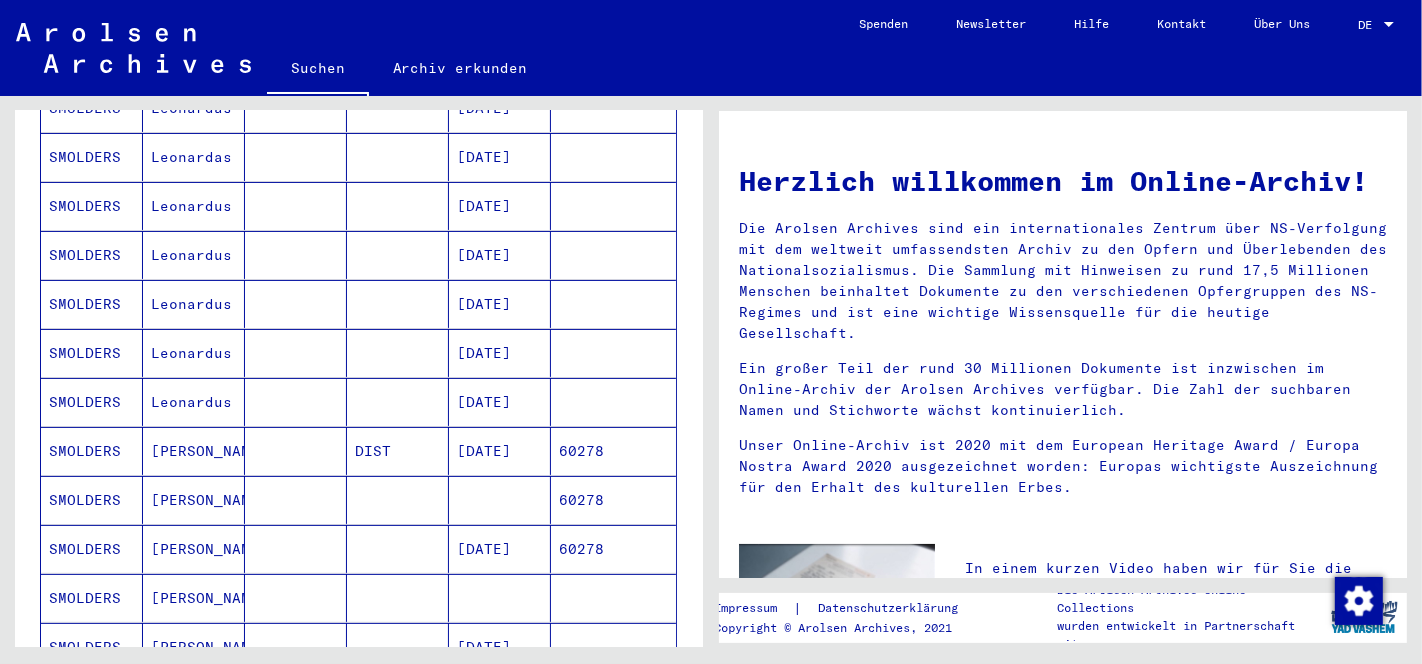 scroll, scrollTop: 319, scrollLeft: 0, axis: vertical 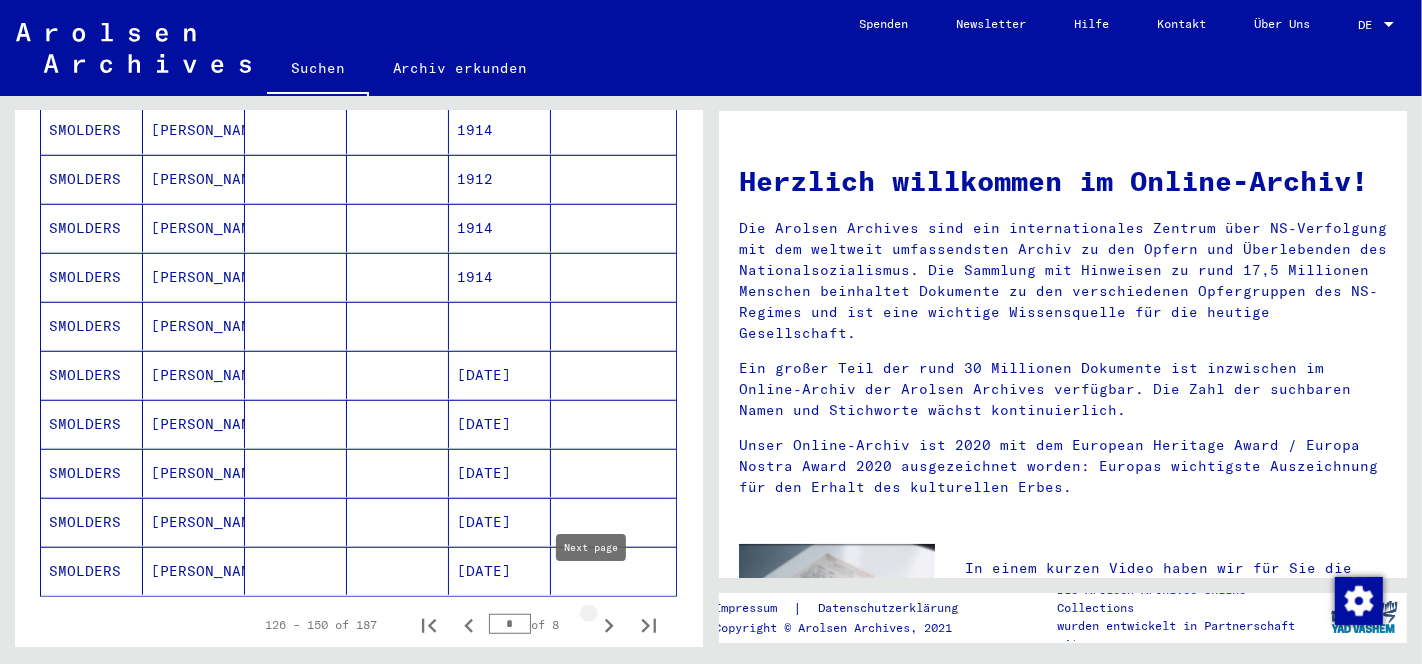 click 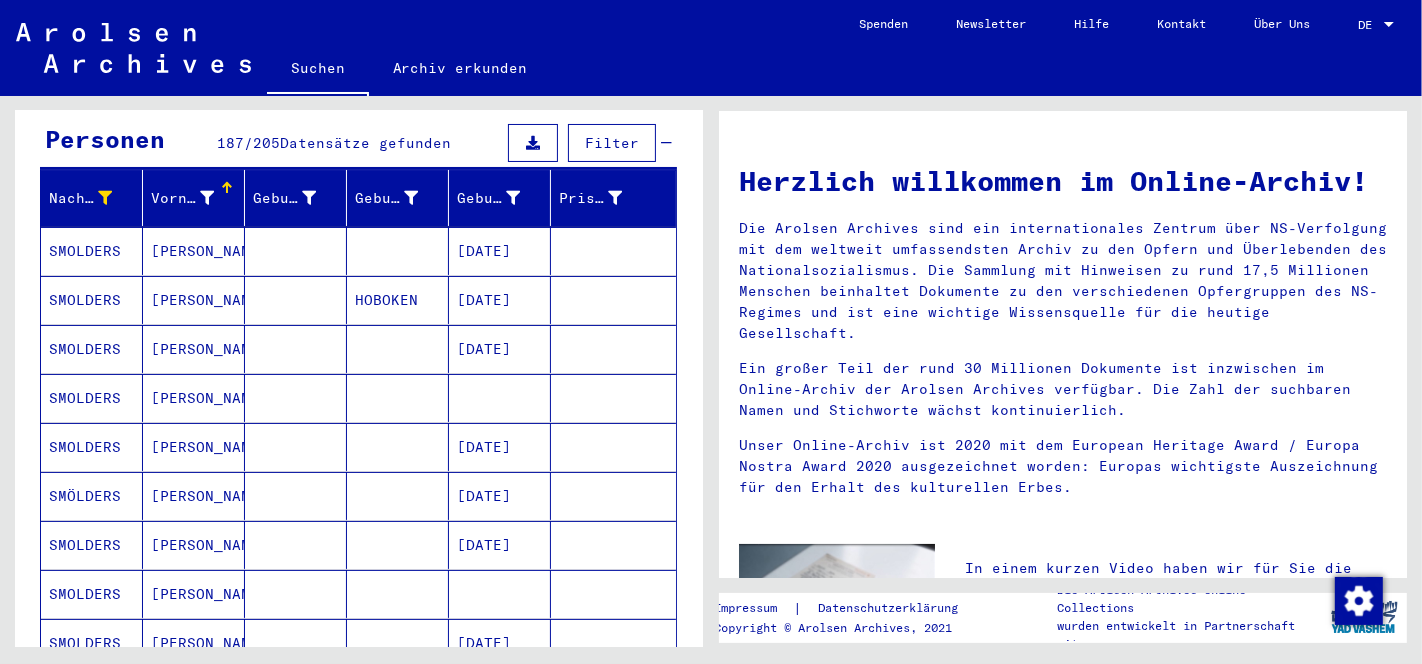 scroll, scrollTop: 0, scrollLeft: 0, axis: both 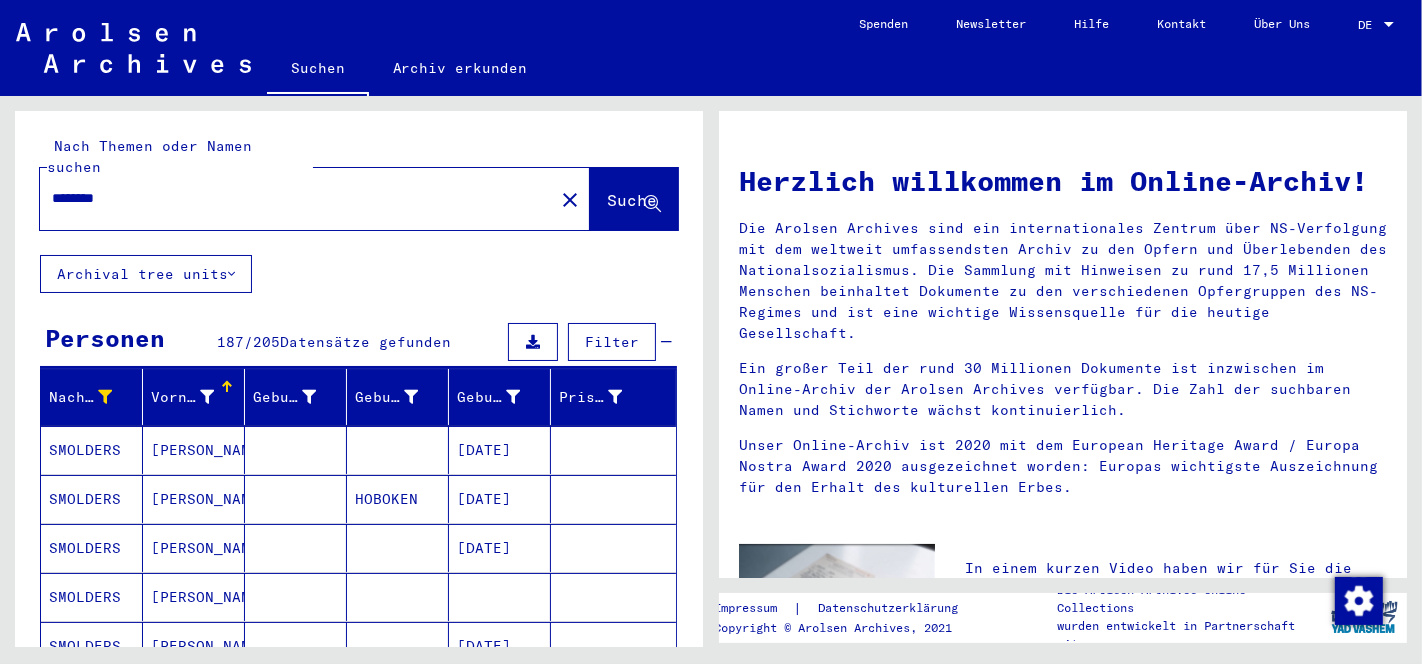 click on "********" 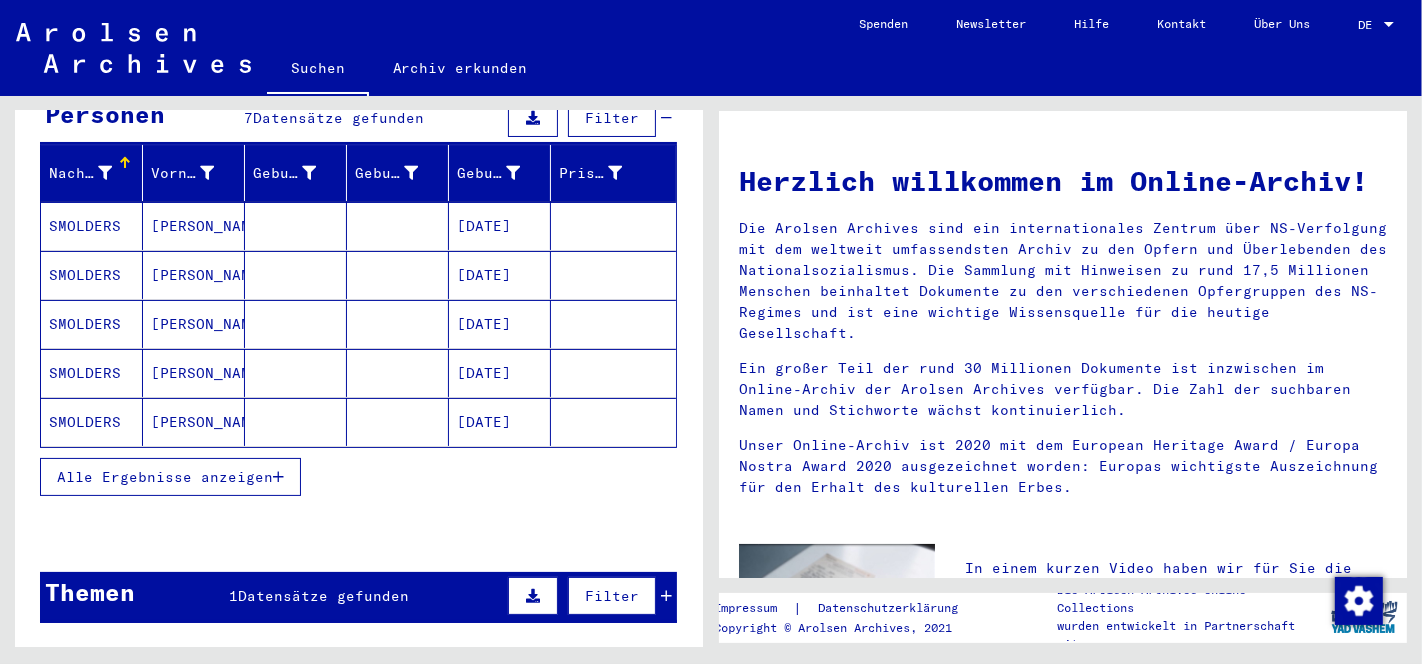 scroll, scrollTop: 229, scrollLeft: 0, axis: vertical 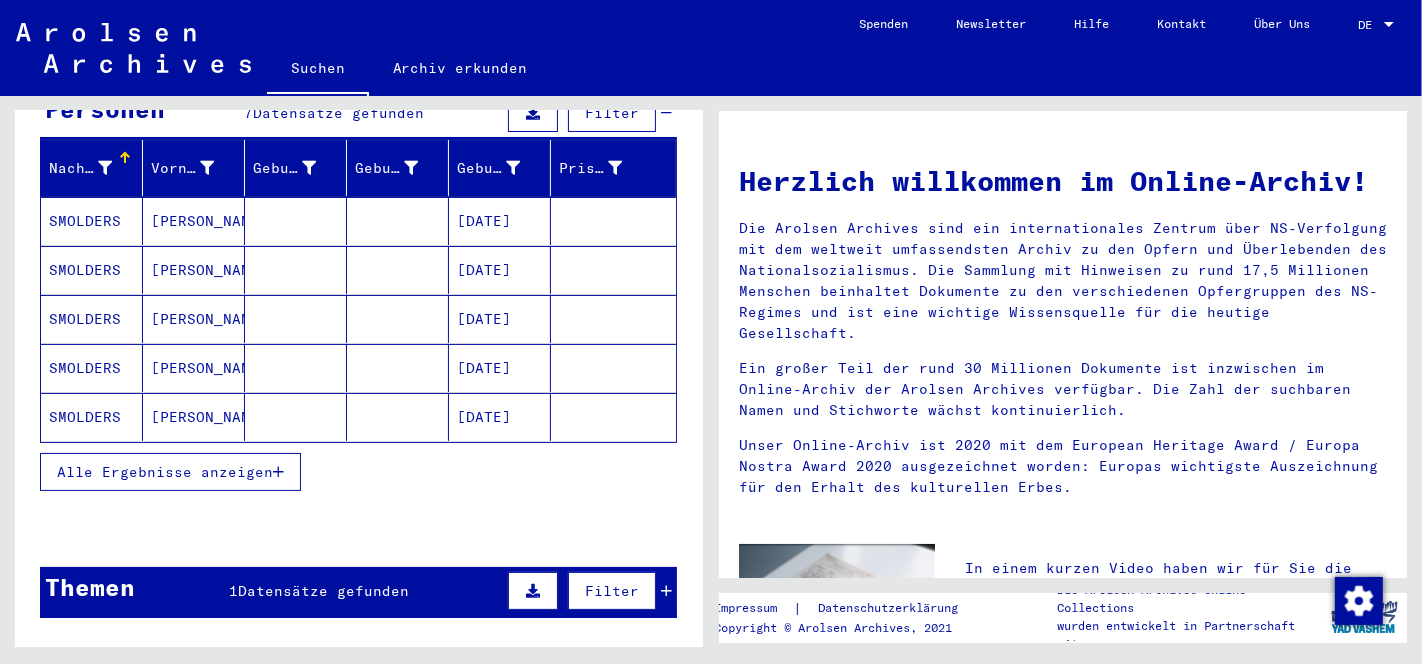 click on "Alle Ergebnisse anzeigen" at bounding box center (165, 472) 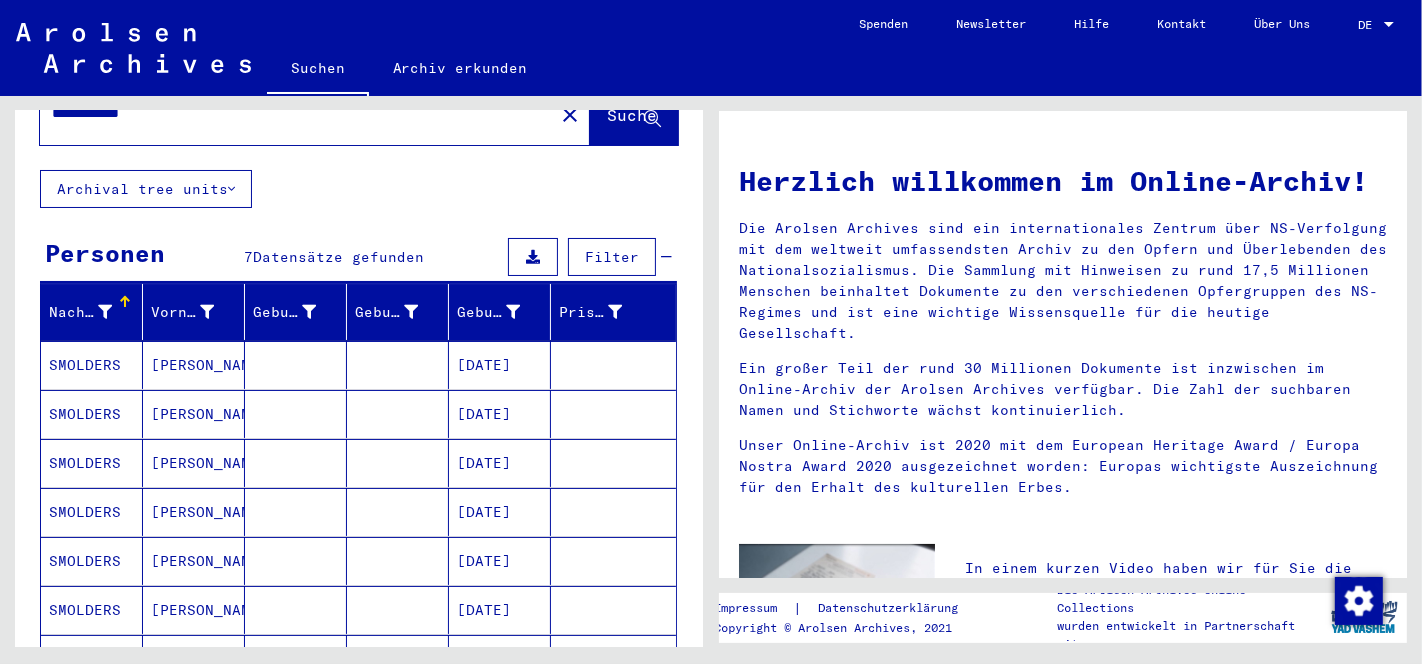 scroll, scrollTop: 0, scrollLeft: 0, axis: both 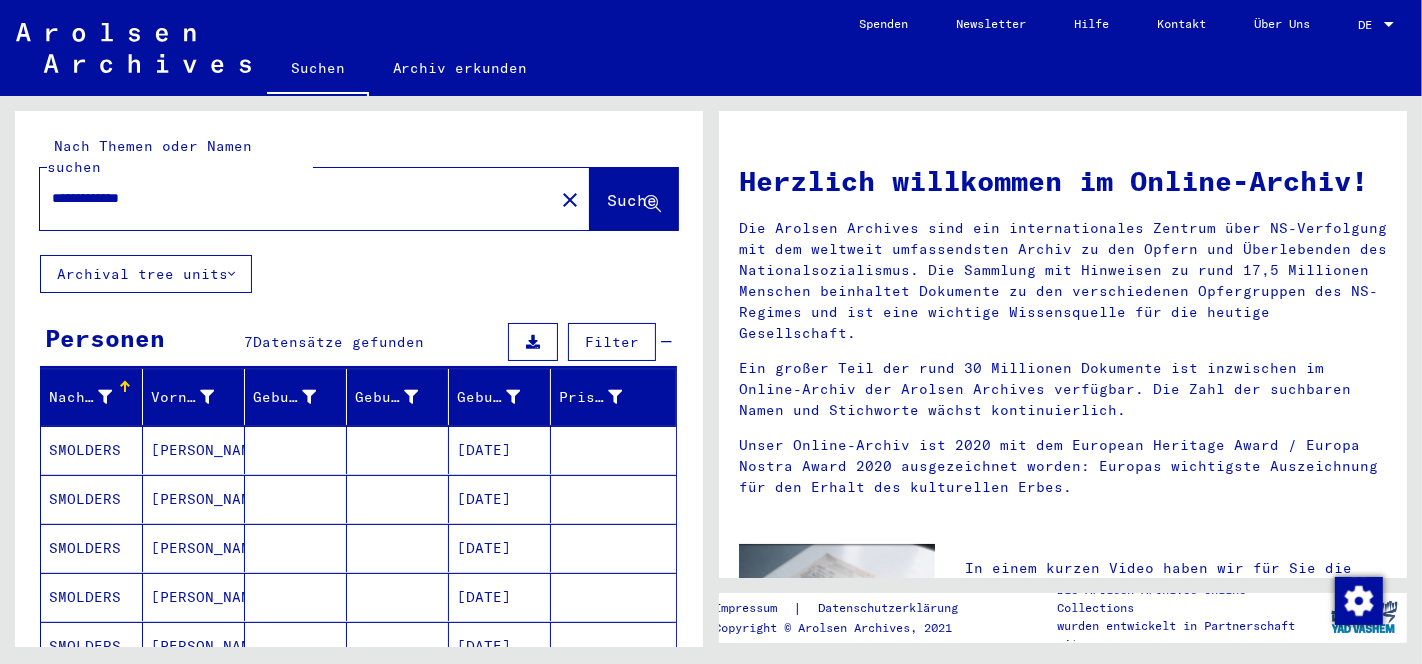 click on "**********" at bounding box center [291, 198] 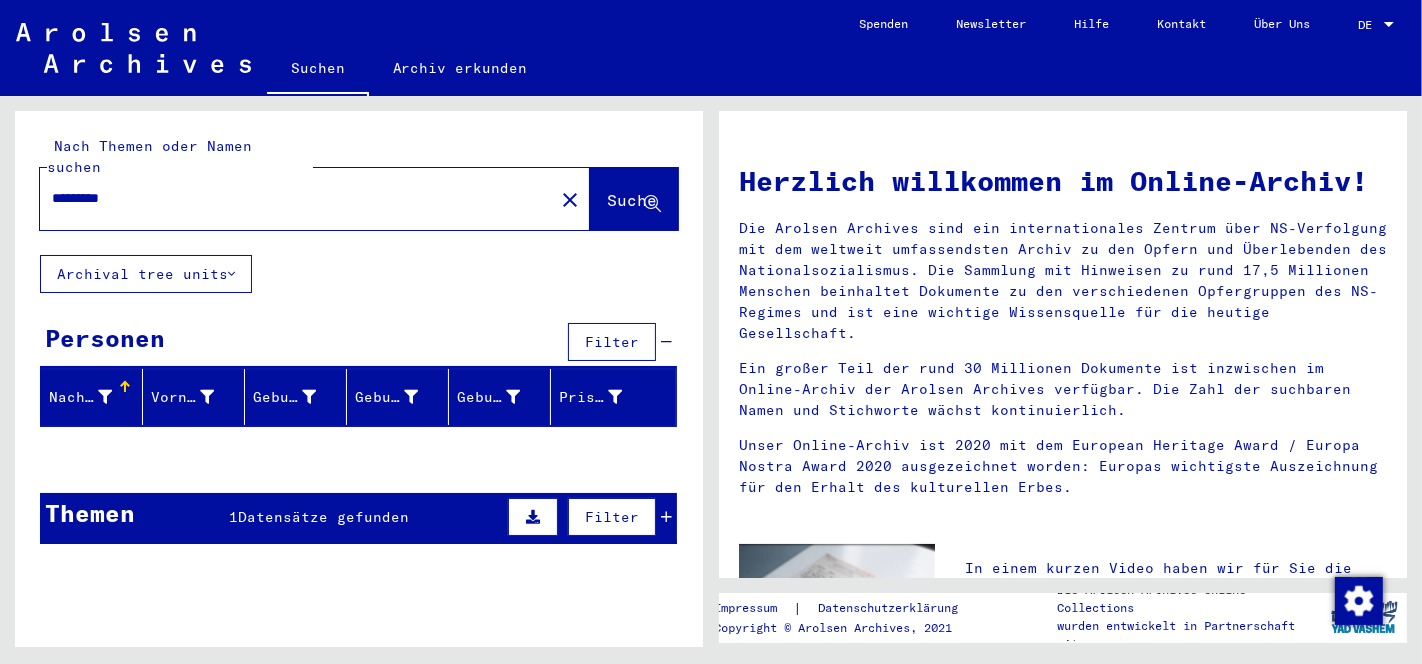 type on "********" 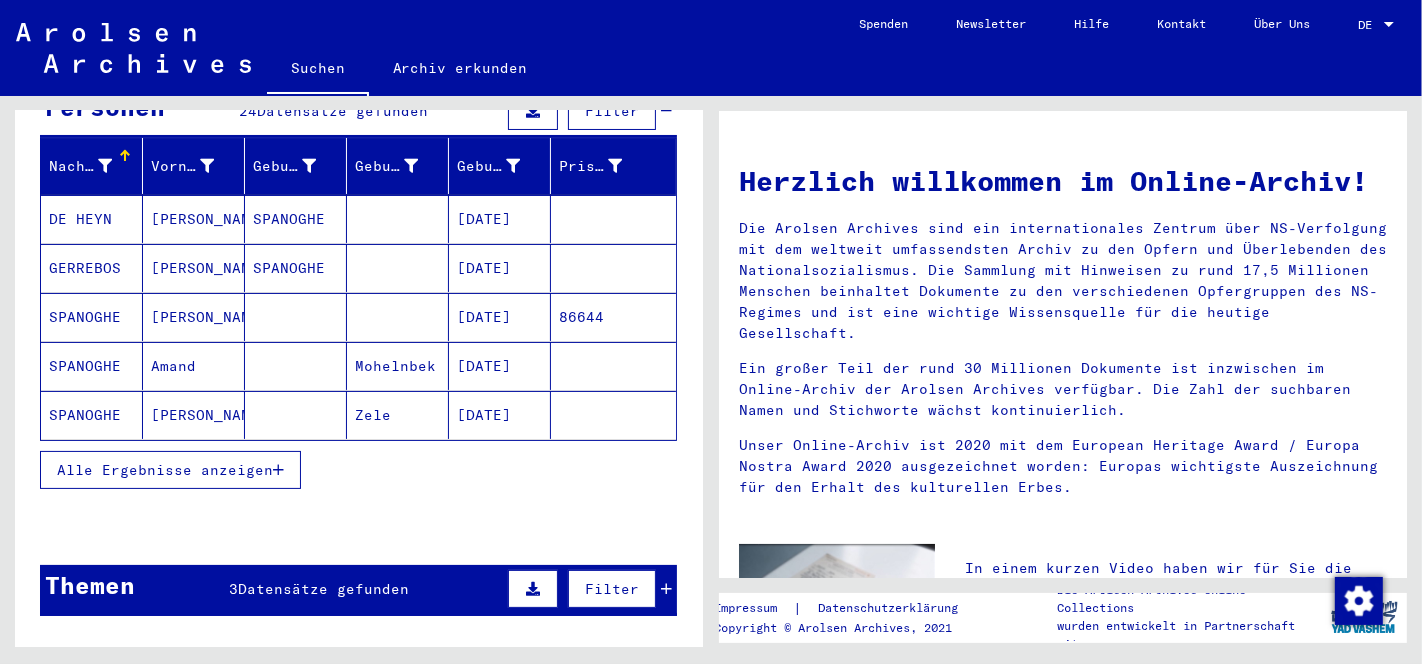 scroll, scrollTop: 237, scrollLeft: 0, axis: vertical 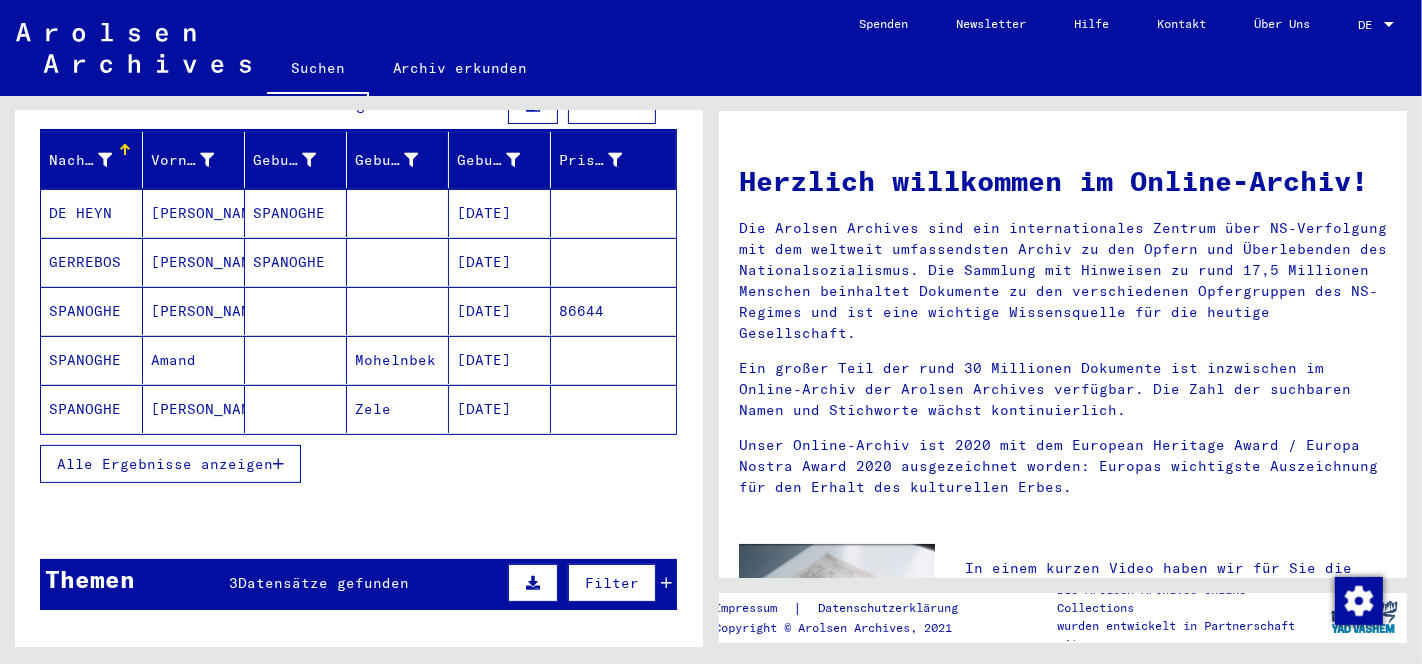 click on "Alle Ergebnisse anzeigen" at bounding box center [165, 464] 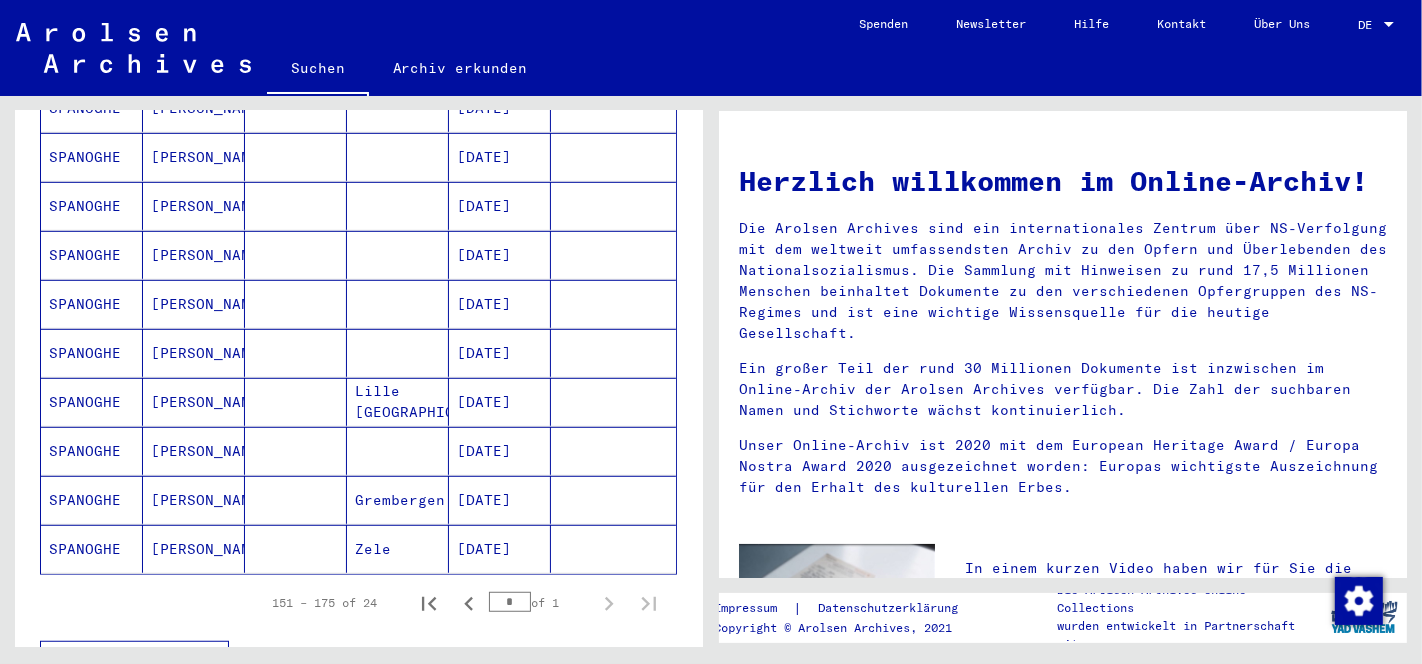 scroll, scrollTop: 1038, scrollLeft: 0, axis: vertical 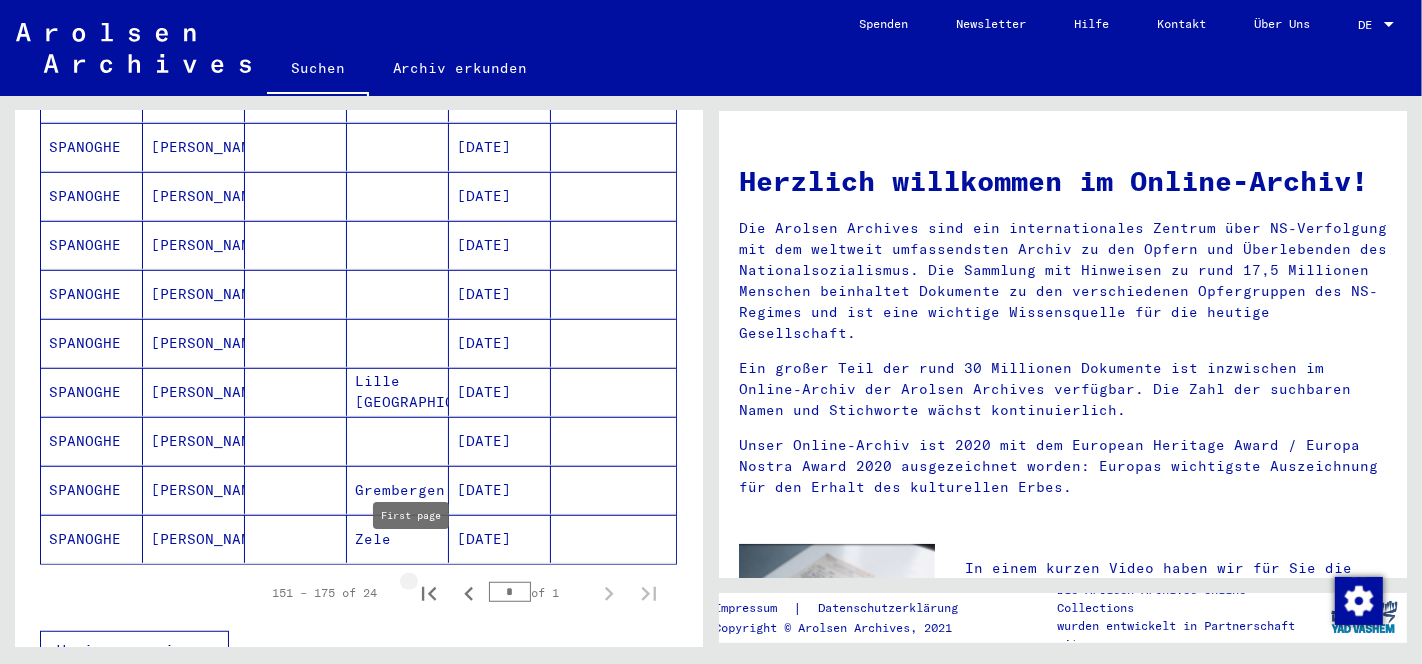 click 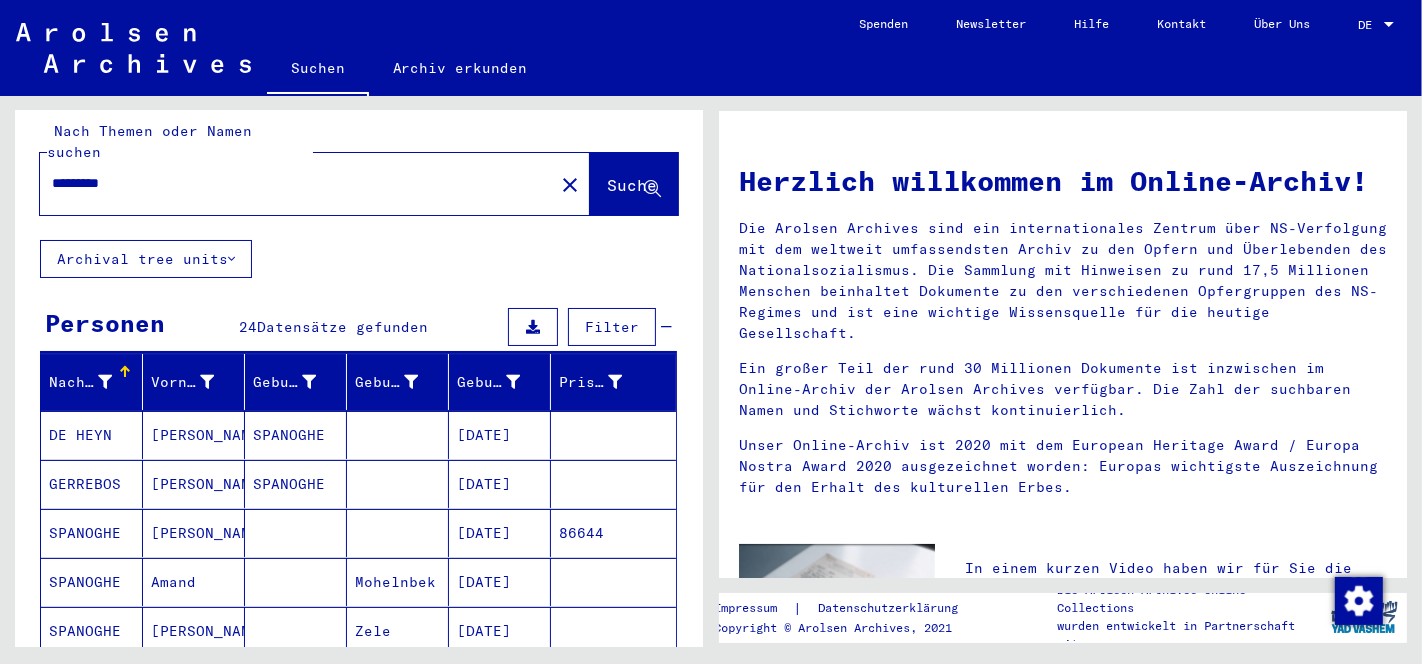 scroll, scrollTop: 0, scrollLeft: 0, axis: both 